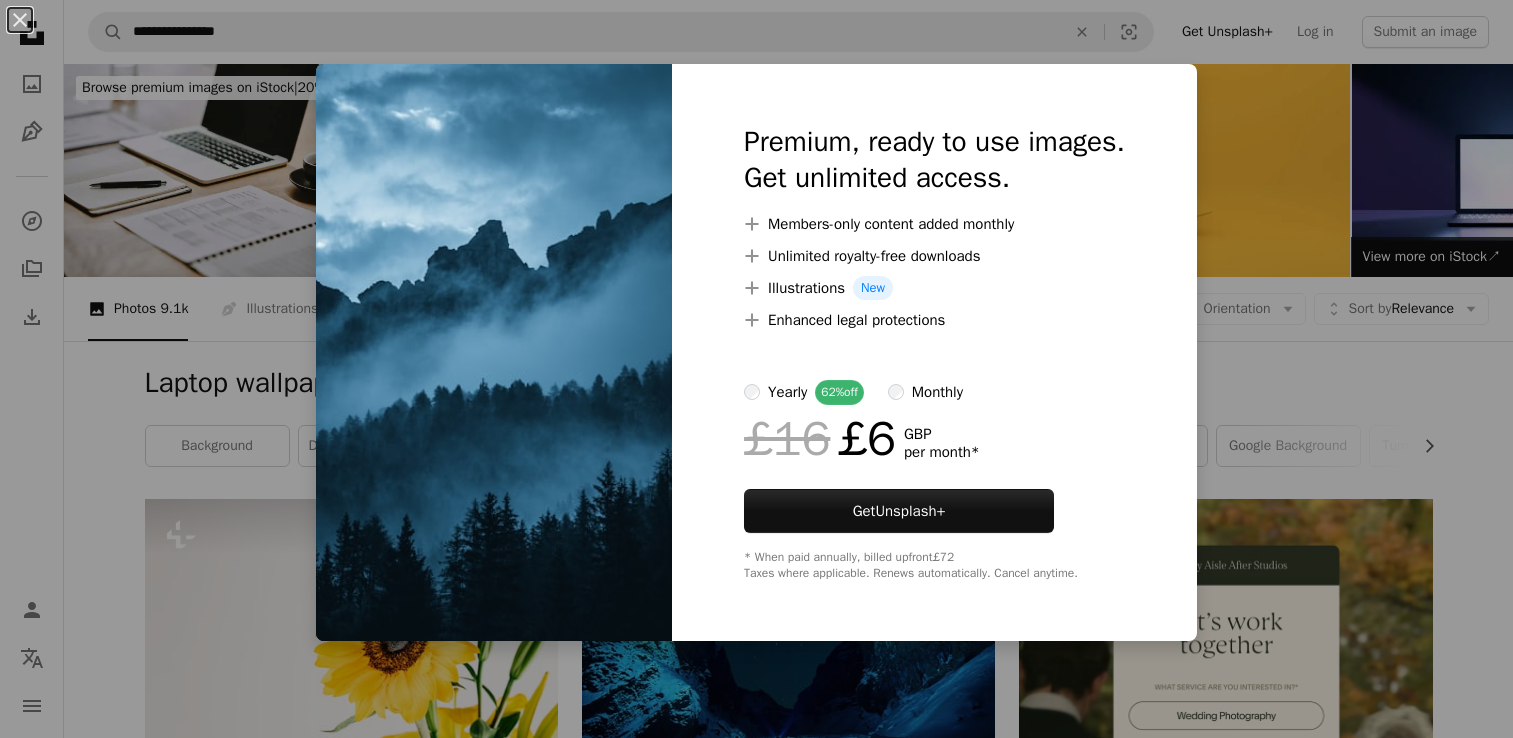 scroll, scrollTop: 12000, scrollLeft: 0, axis: vertical 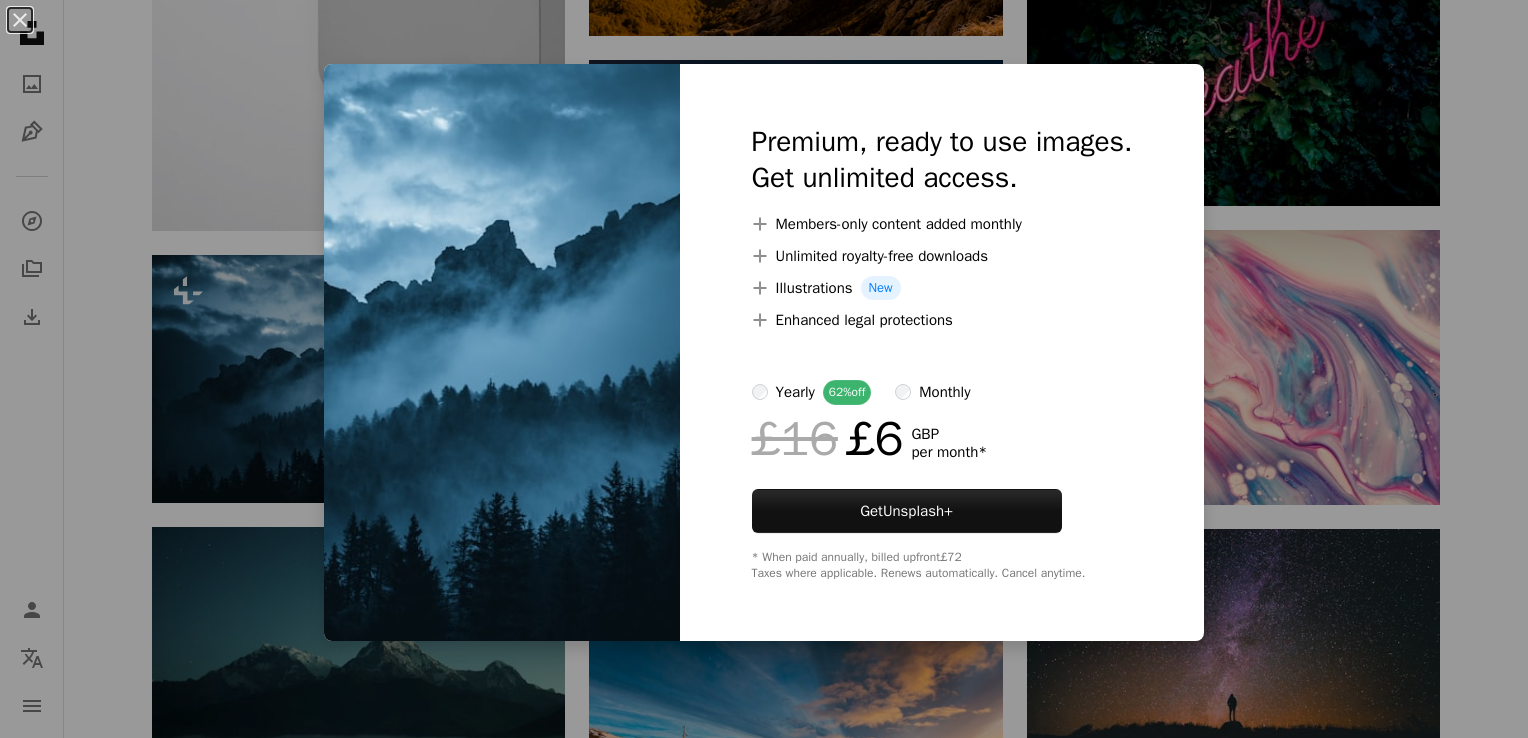 click on "An X shape Premium, ready to use images. Get unlimited access. A plus sign Members-only content added monthly A plus sign Unlimited royalty-free downloads A plus sign Illustrations  New A plus sign Enhanced legal protections yearly 62%  off monthly £16   £6 GBP per month * Get  Unsplash+ * When paid annually, billed upfront  £72 Taxes where applicable. Renews automatically. Cancel anytime." at bounding box center [764, 369] 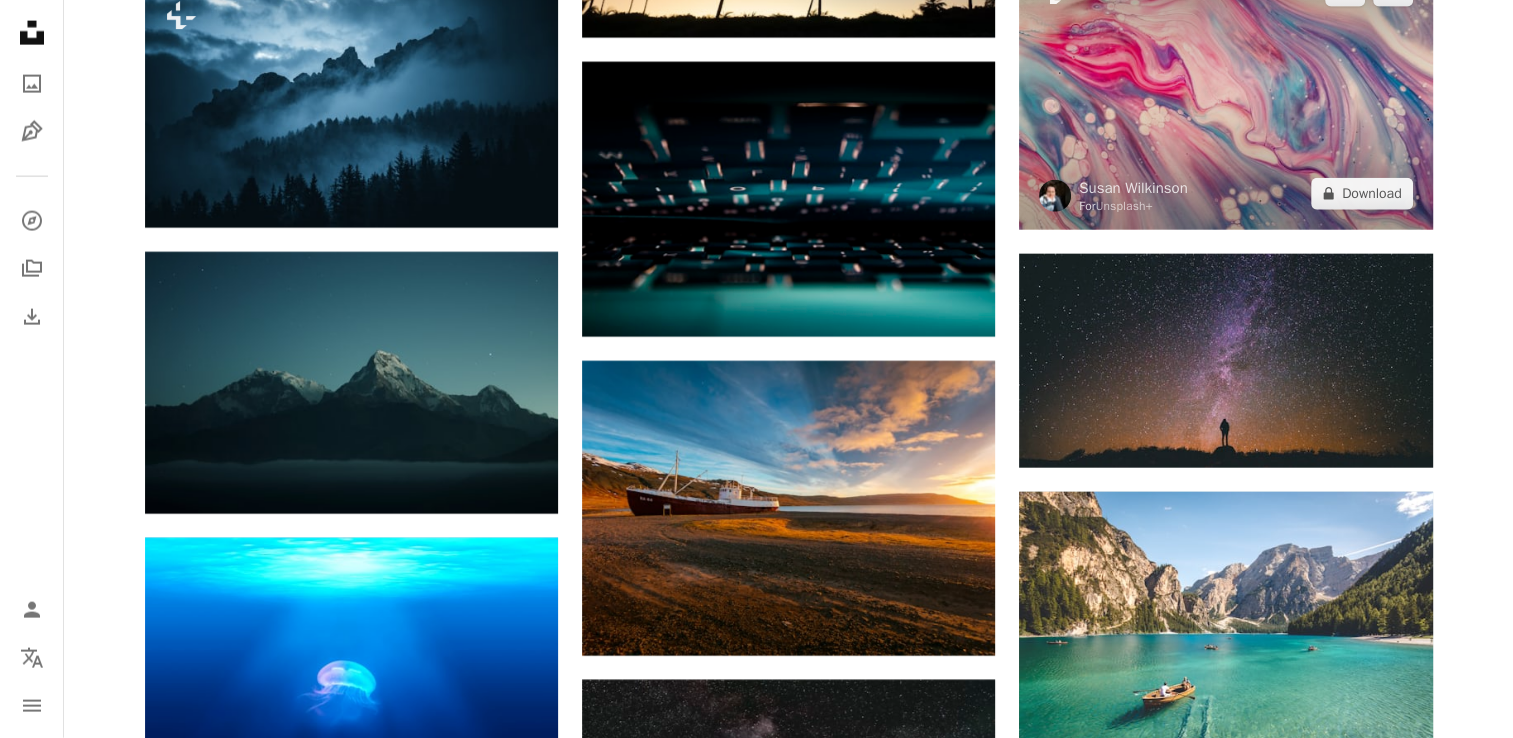 scroll, scrollTop: 12300, scrollLeft: 0, axis: vertical 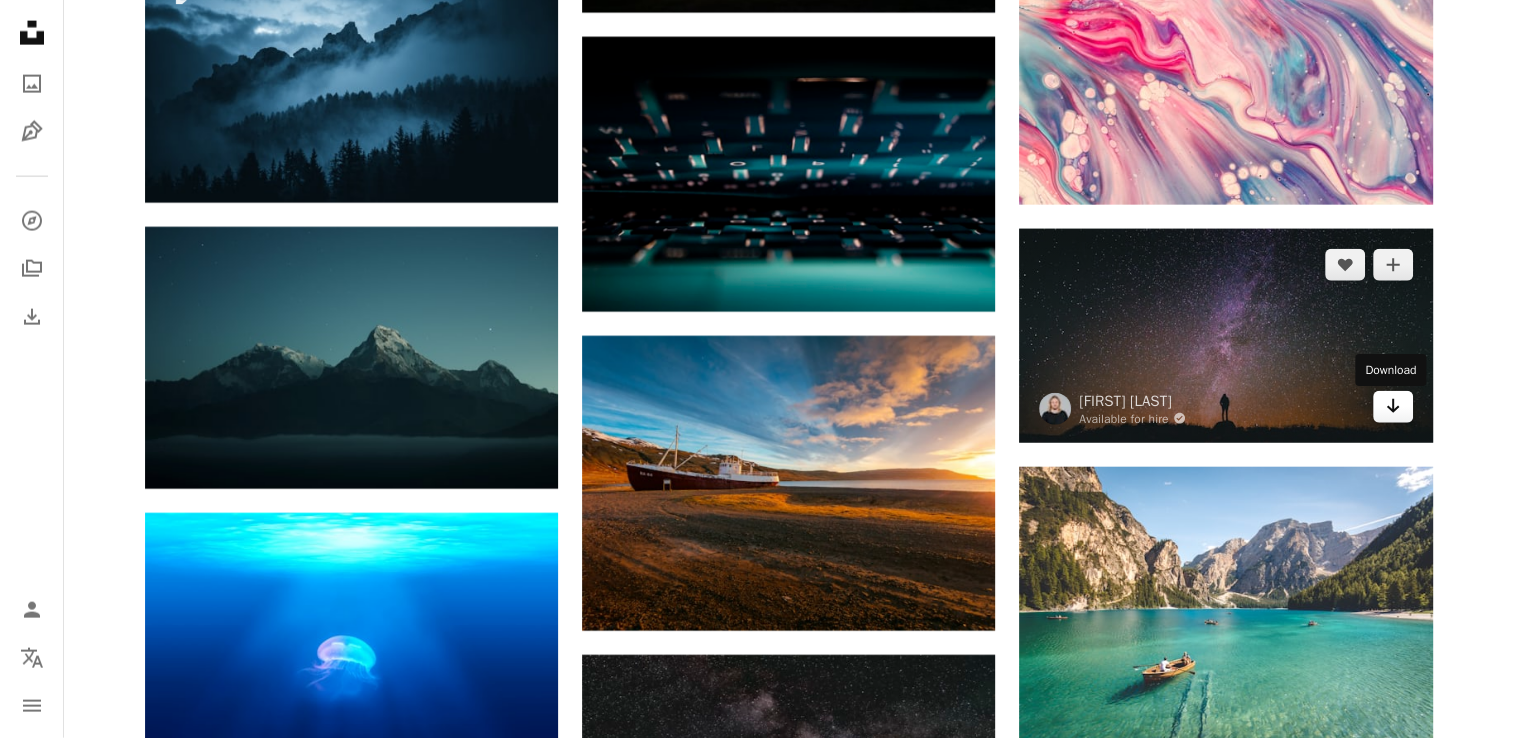 click on "Arrow pointing down" 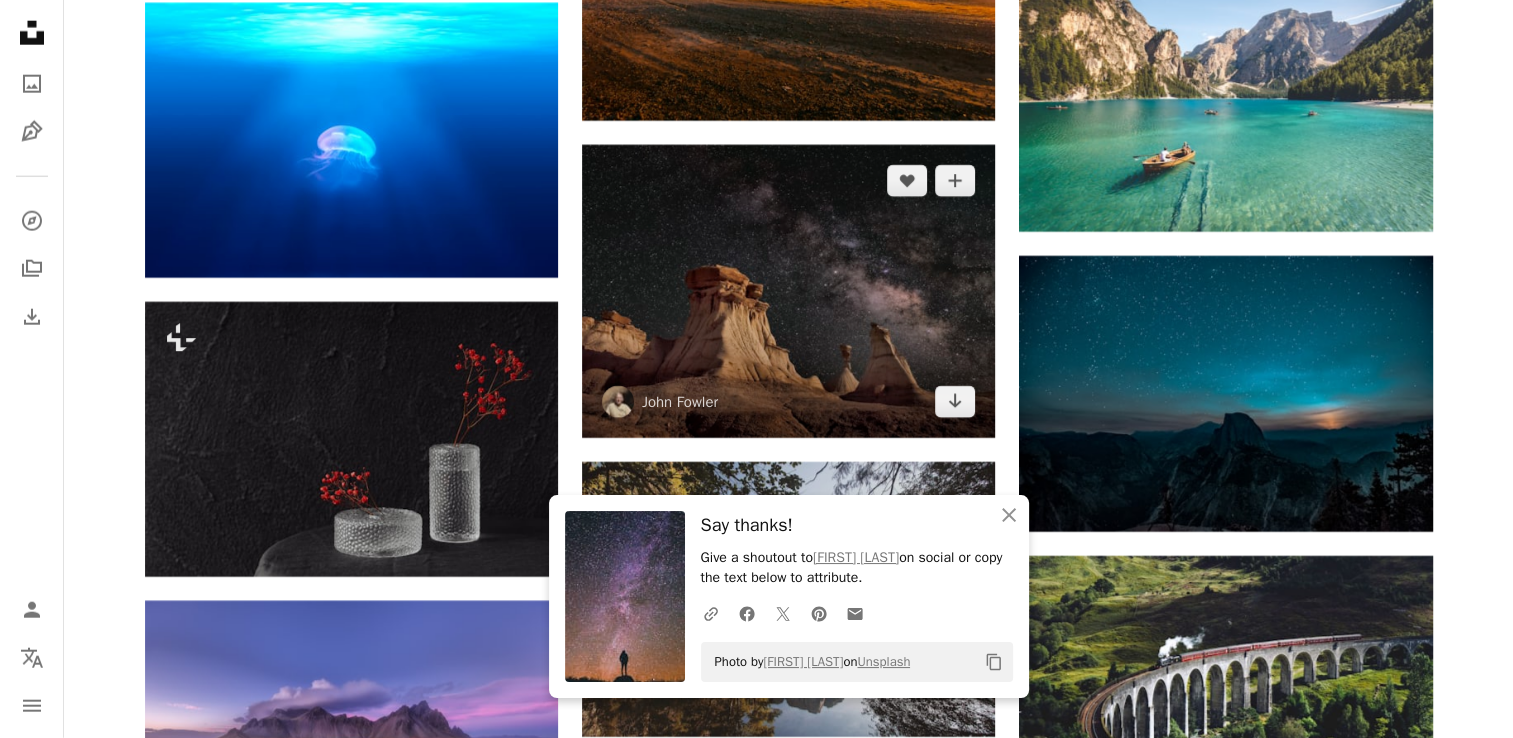 scroll, scrollTop: 12800, scrollLeft: 0, axis: vertical 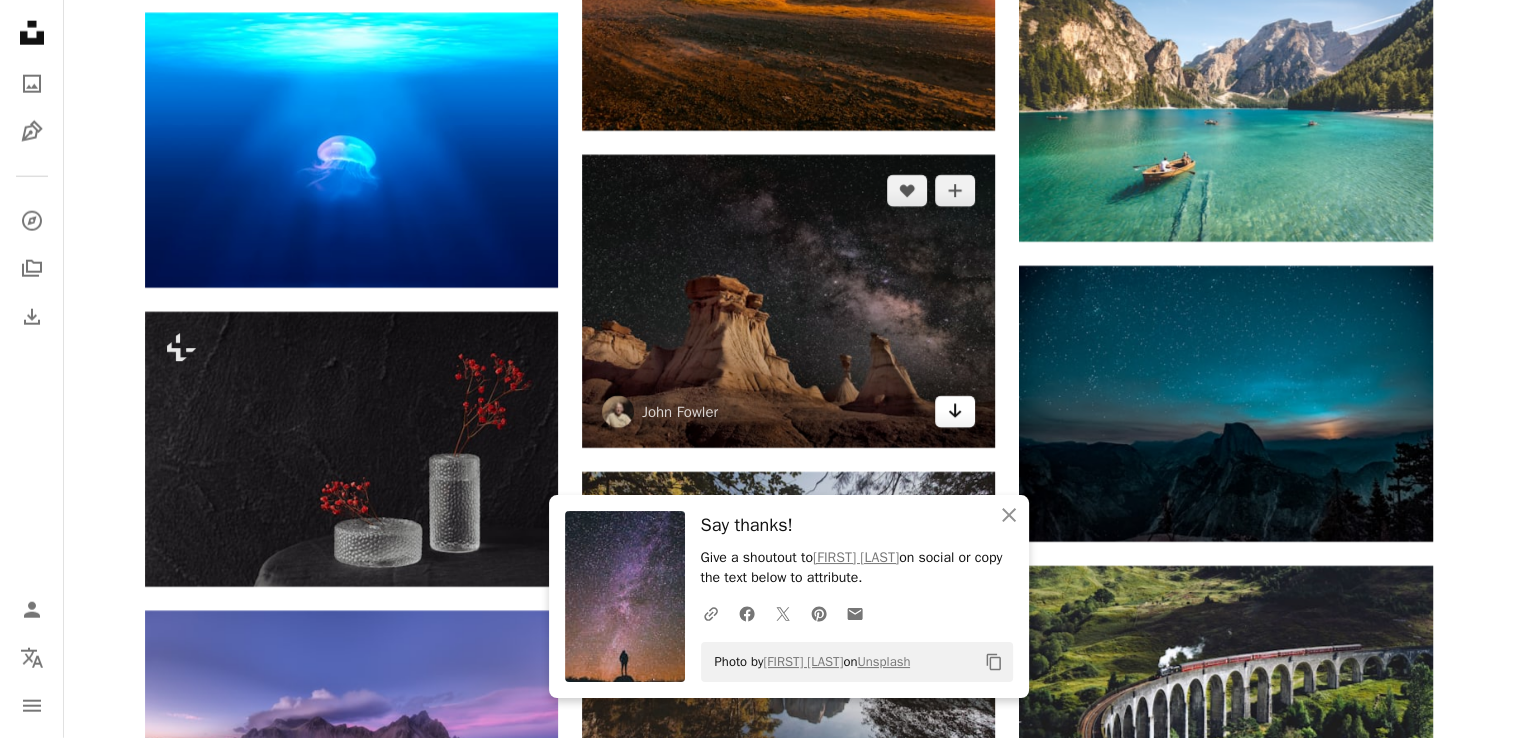 click on "Arrow pointing down" 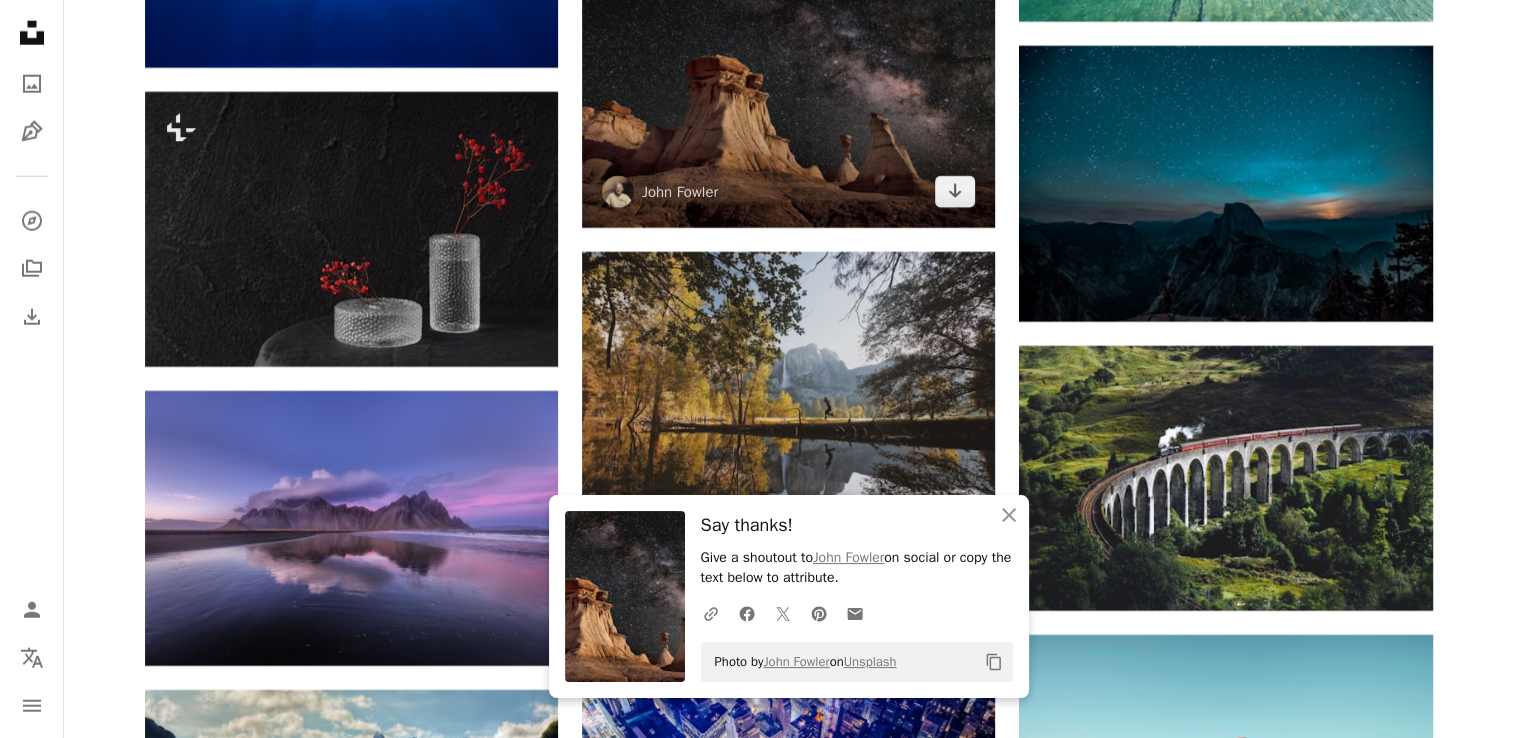 scroll, scrollTop: 13100, scrollLeft: 0, axis: vertical 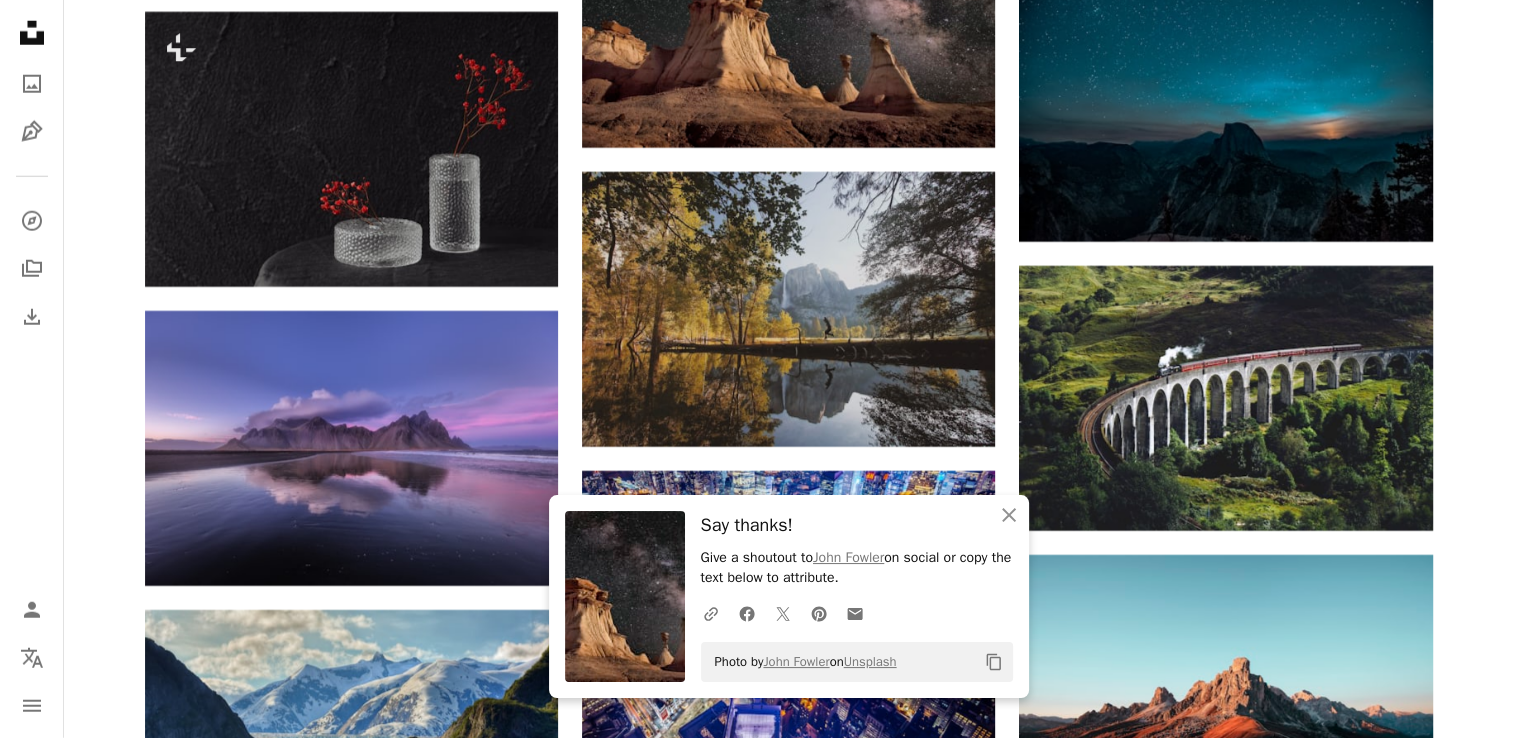 click on "Plus sign for Unsplash+ A heart A plus sign [FIRST] [LAST] For  Unsplash+ A lock Download A heart A plus sign [FIRST] [LAST] Arrow pointing down A heart A plus sign [FIRST] [LAST] Available for hire A checkmark inside of a circle Arrow pointing down A heart A plus sign [FIRST] [LAST] Arrow pointing down A heart A plus sign [FIRST] [LAST] Available for hire A checkmark inside of a circle Arrow pointing down A heart A plus sign [FIRST] [LAST] Arrow pointing down A heart A plus sign [FIRST] [LAST] Arrow pointing down A heart A plus sign [FIRST] [LAST] Arrow pointing down Plus sign for Unsplash+ A heart A plus sign [FIRST] @[USERNAME] For  Unsplash+ A lock Download A heart A plus sign [FIRST] [LAST] Arrow pointing down –– ––– –––  –– ––– –  ––– –––  ––––  –   – –– –––  – – ––– –– –– –––– –– Squarespace: get customers and grow Get Started Plus sign for Unsplash+ A heart A plus sign [FIRST] [LAST] For  Unsplash+ A lock Download For" at bounding box center [789, -4528] 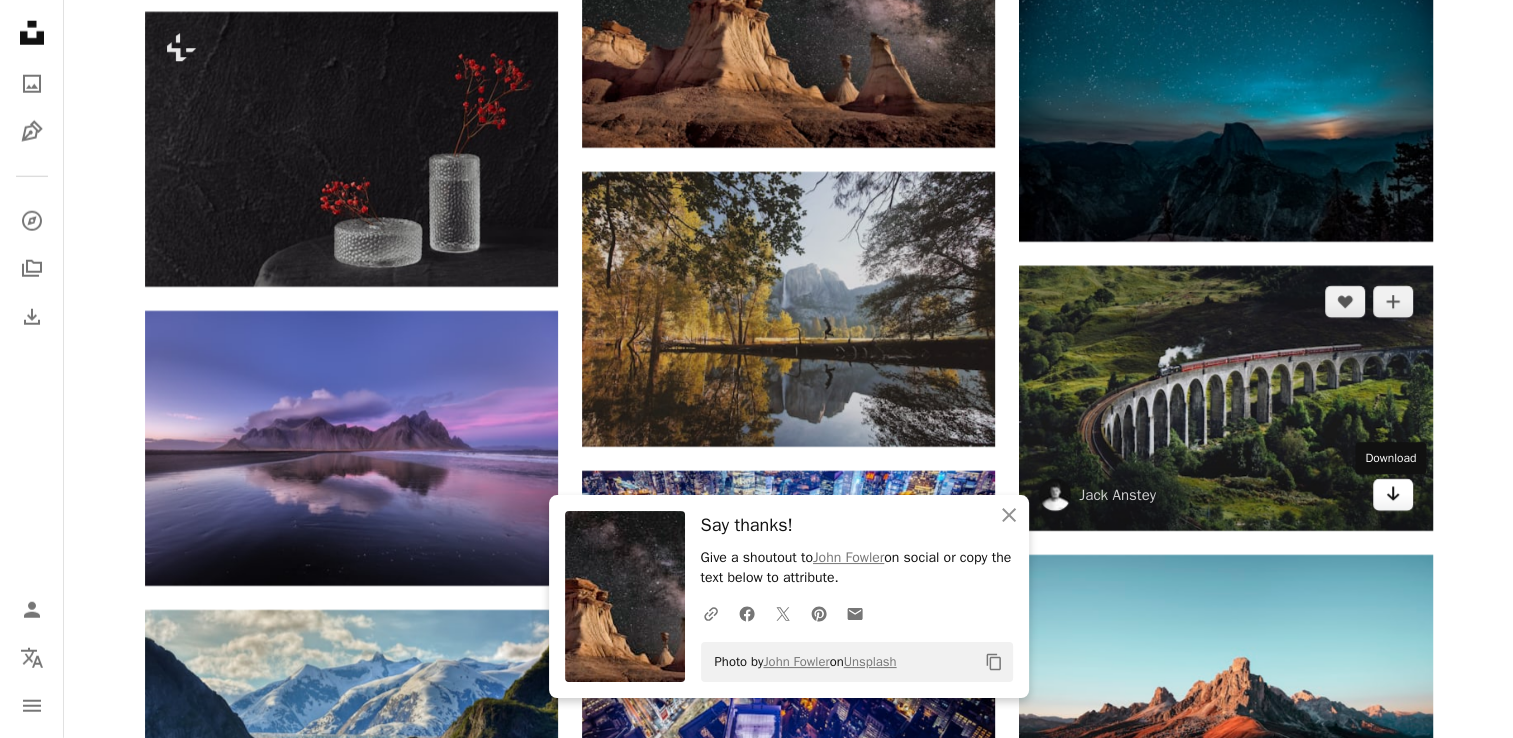 click on "Arrow pointing down" 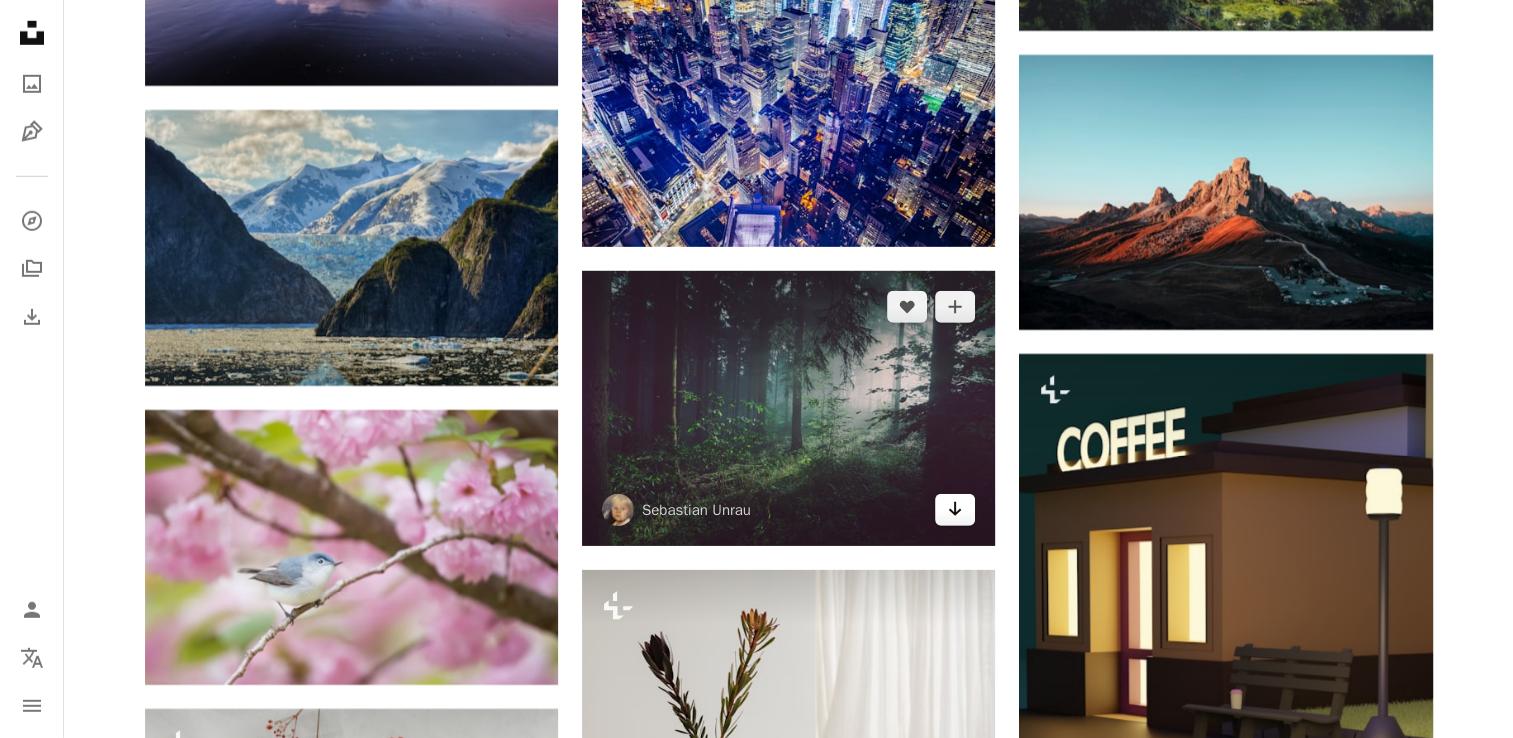 click on "Arrow pointing down" at bounding box center [955, 510] 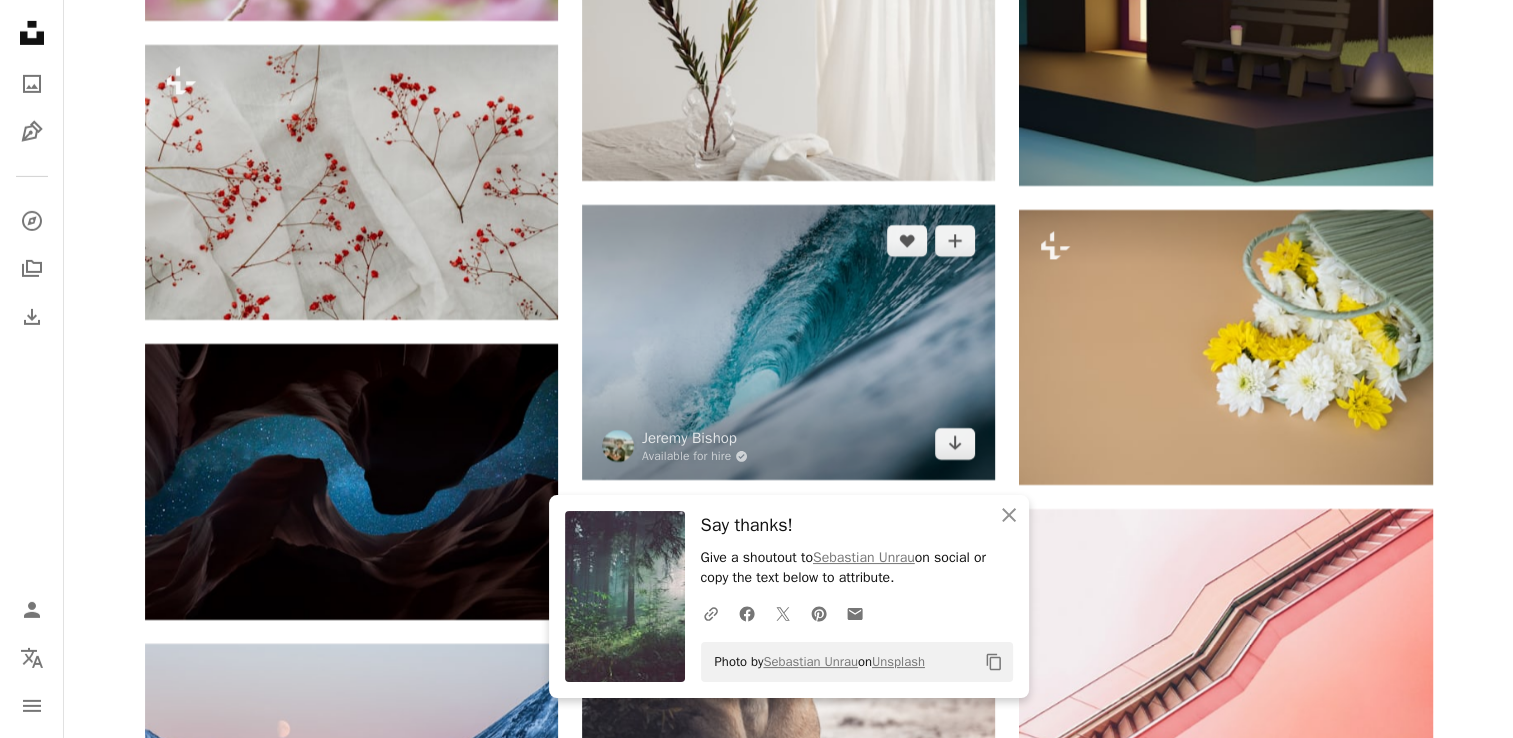 scroll, scrollTop: 14300, scrollLeft: 0, axis: vertical 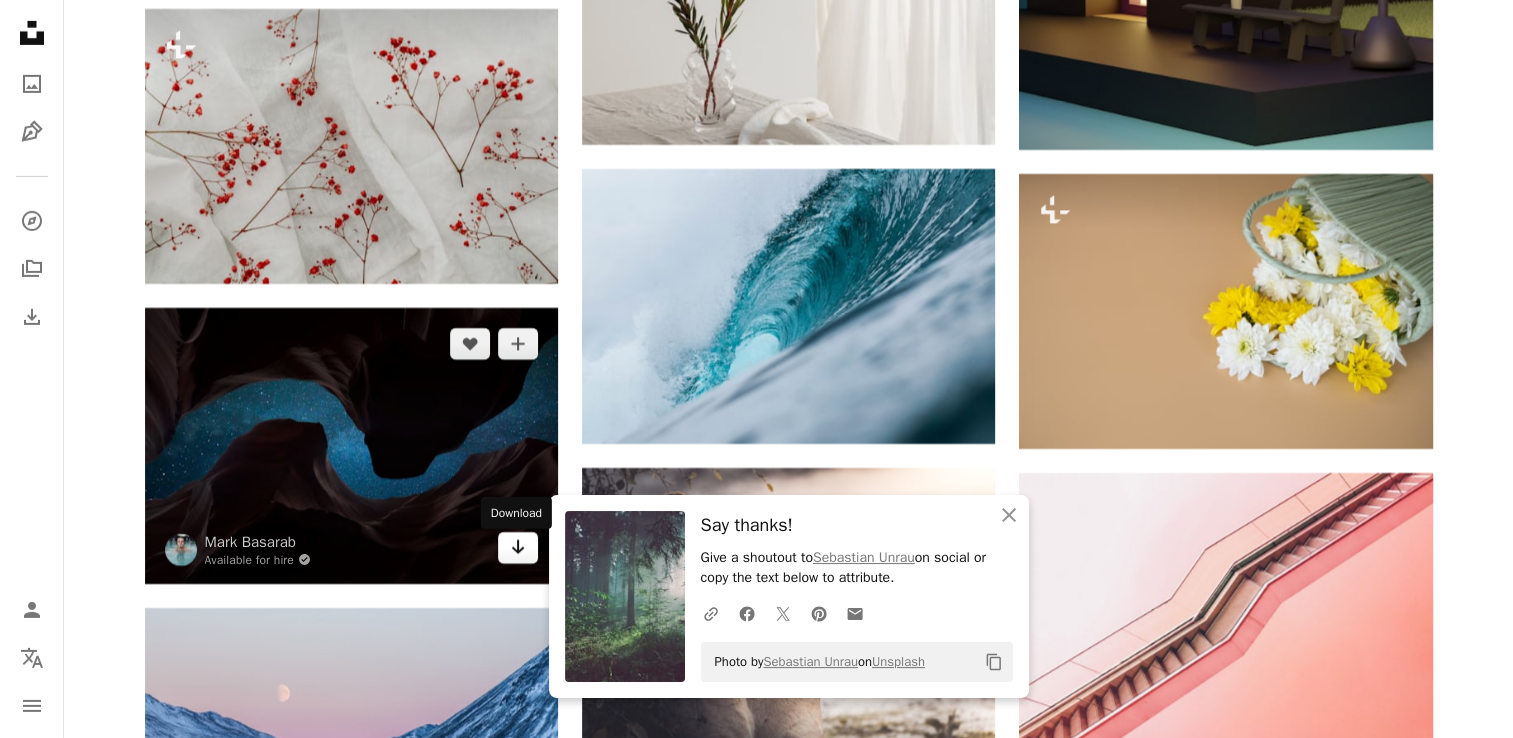 click on "Arrow pointing down" 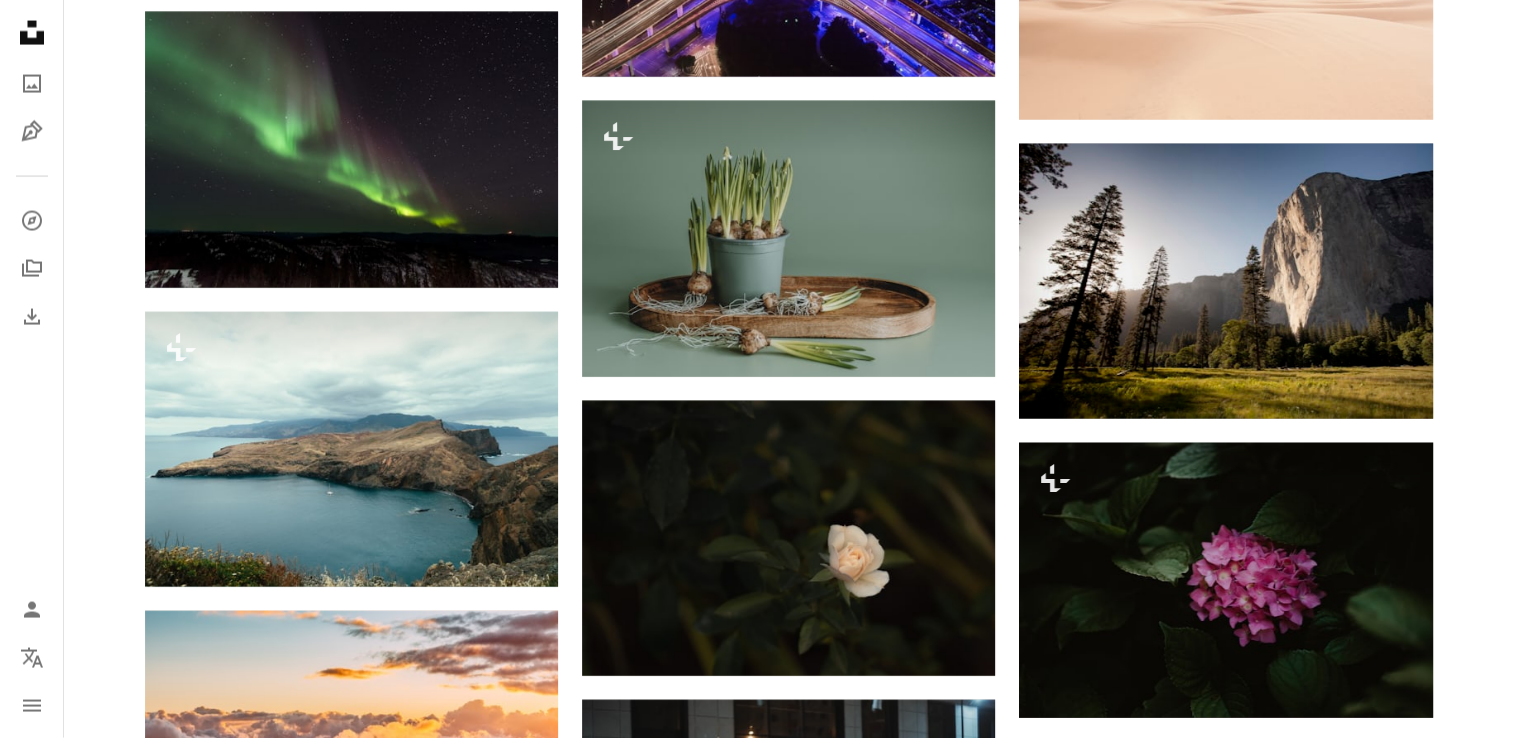 scroll, scrollTop: 19400, scrollLeft: 0, axis: vertical 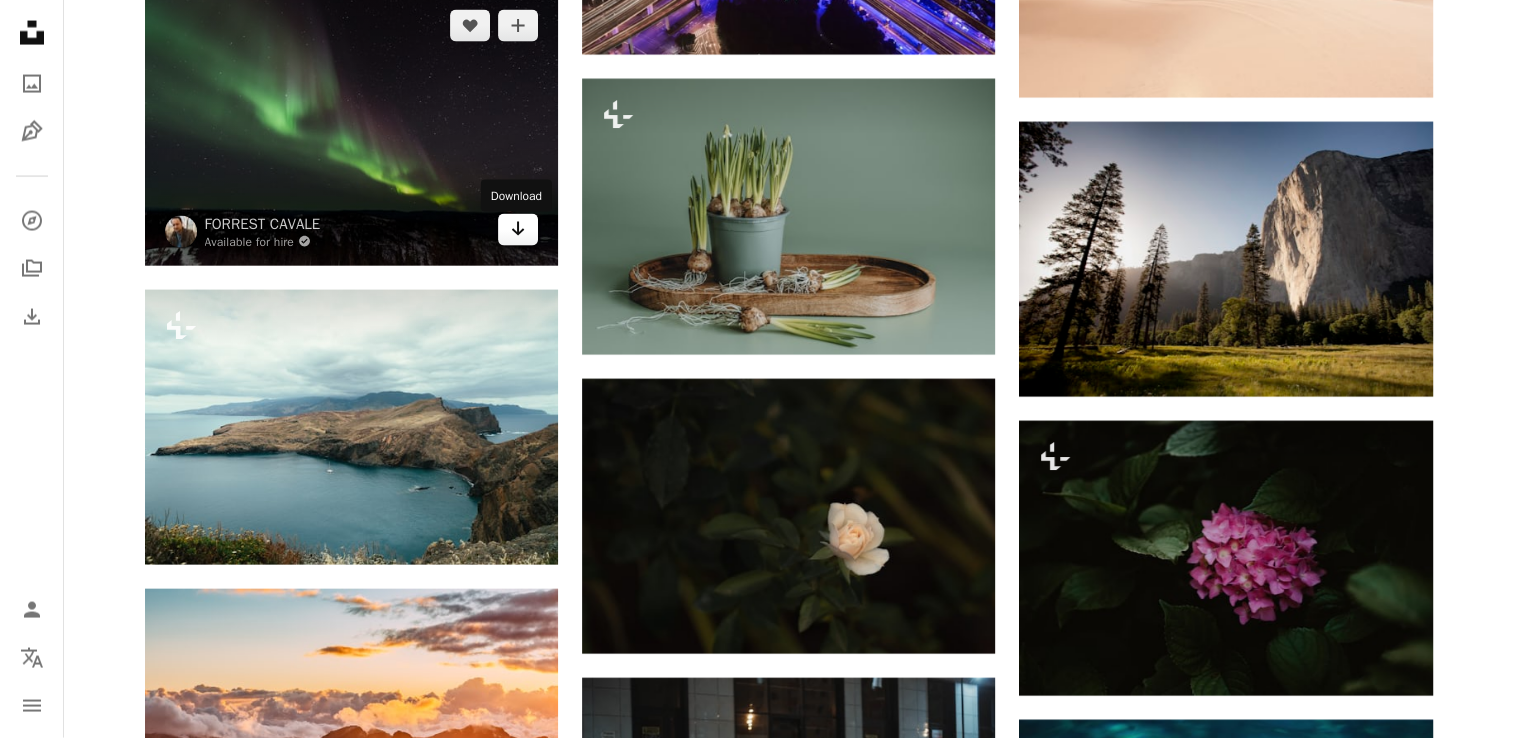 click on "Arrow pointing down" at bounding box center (518, 230) 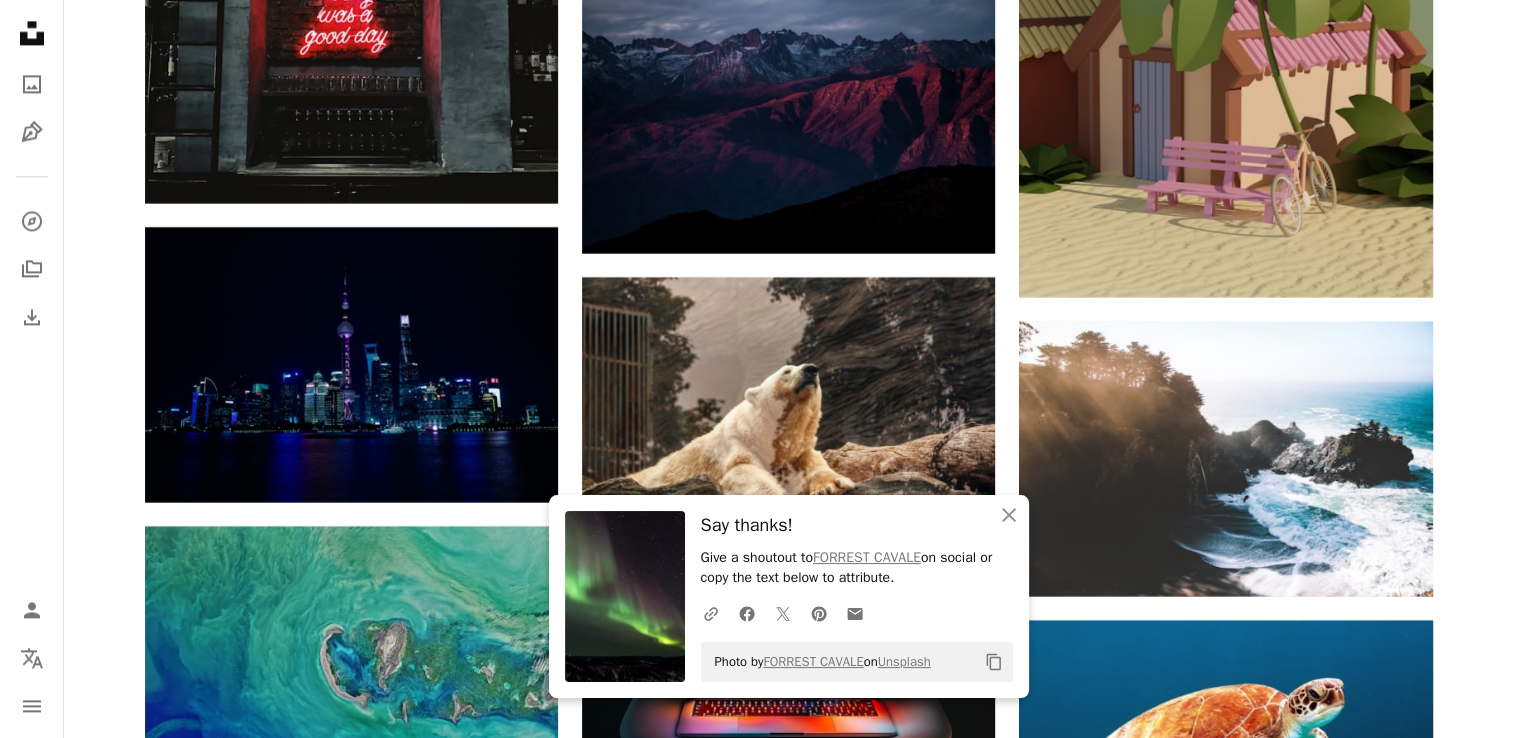 scroll, scrollTop: 17600, scrollLeft: 0, axis: vertical 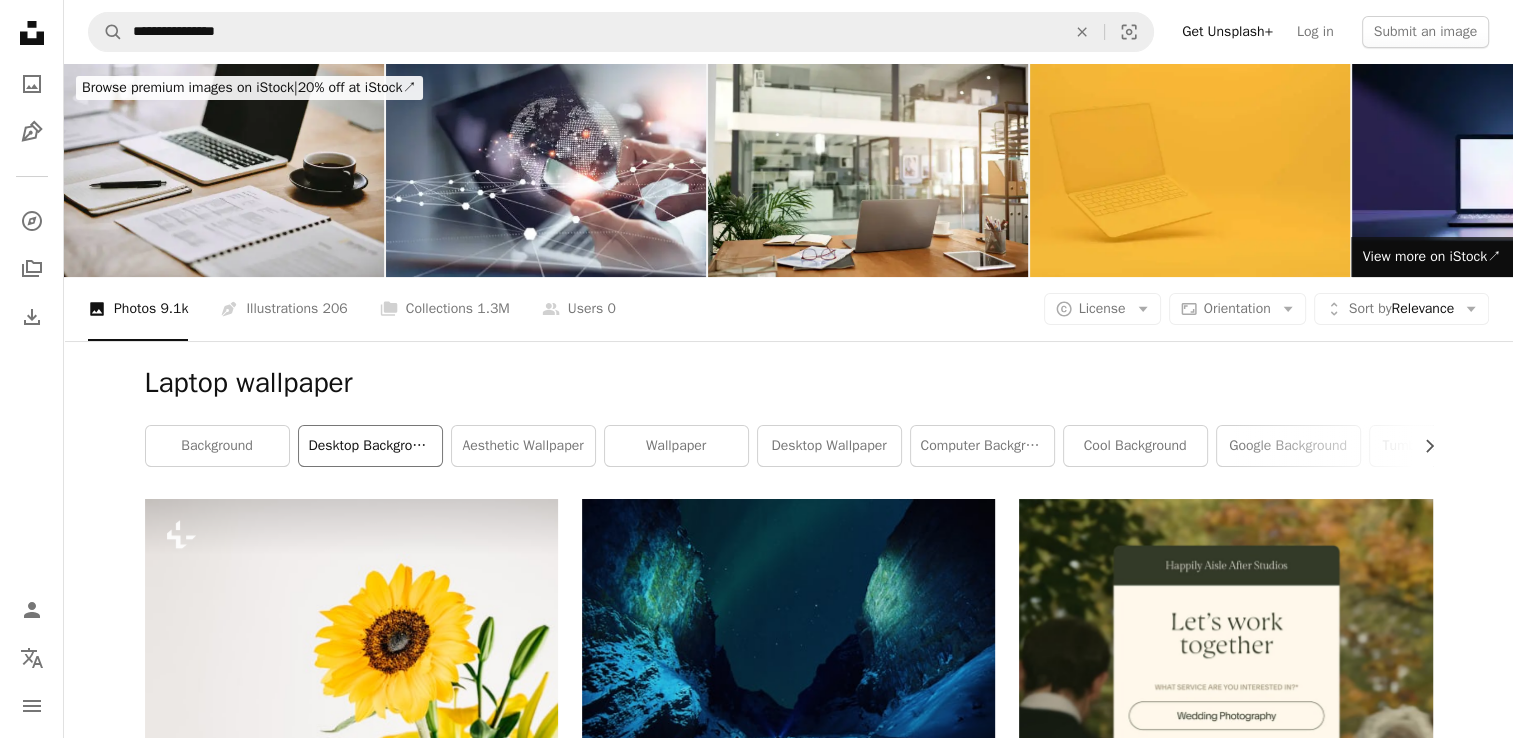 click on "desktop background" at bounding box center (370, 446) 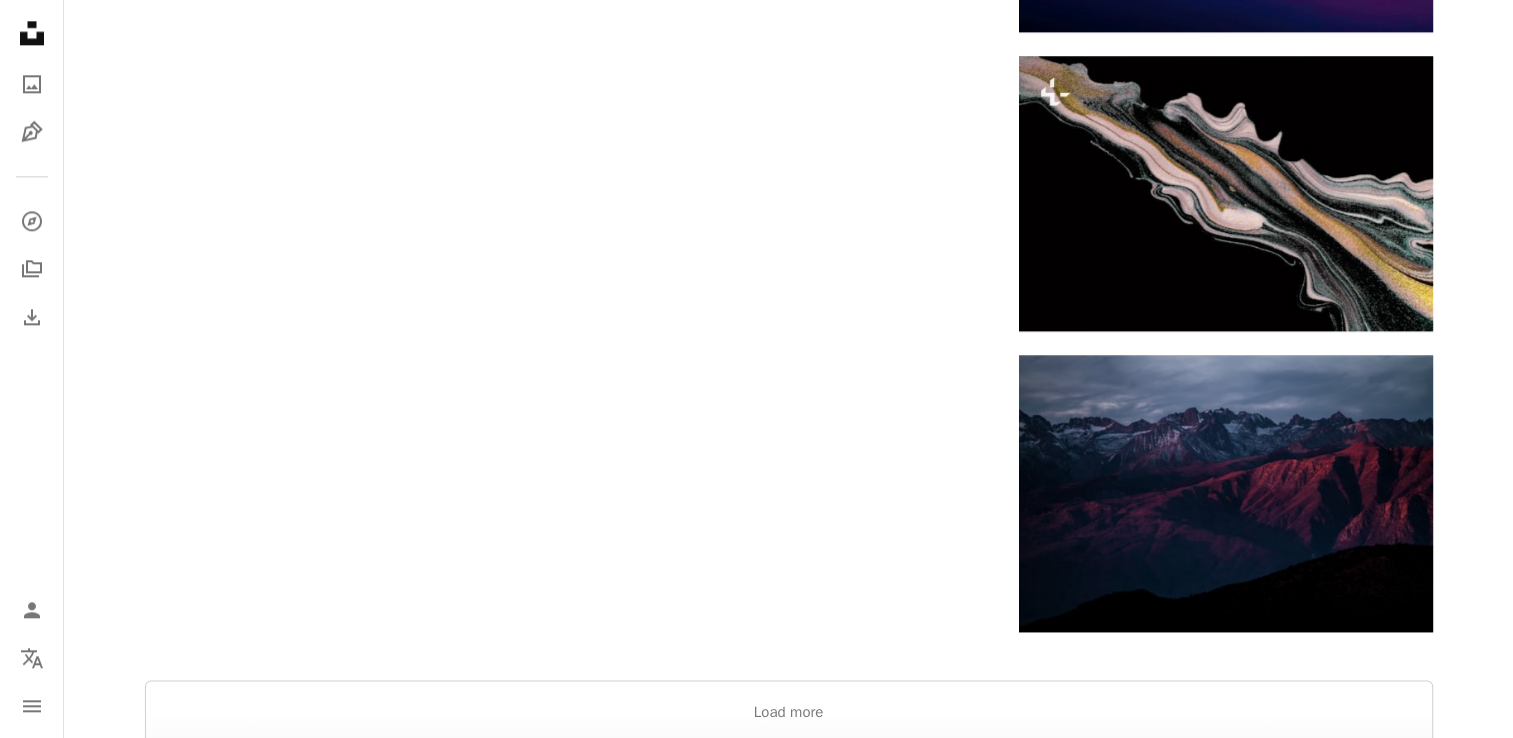 scroll, scrollTop: 2800, scrollLeft: 0, axis: vertical 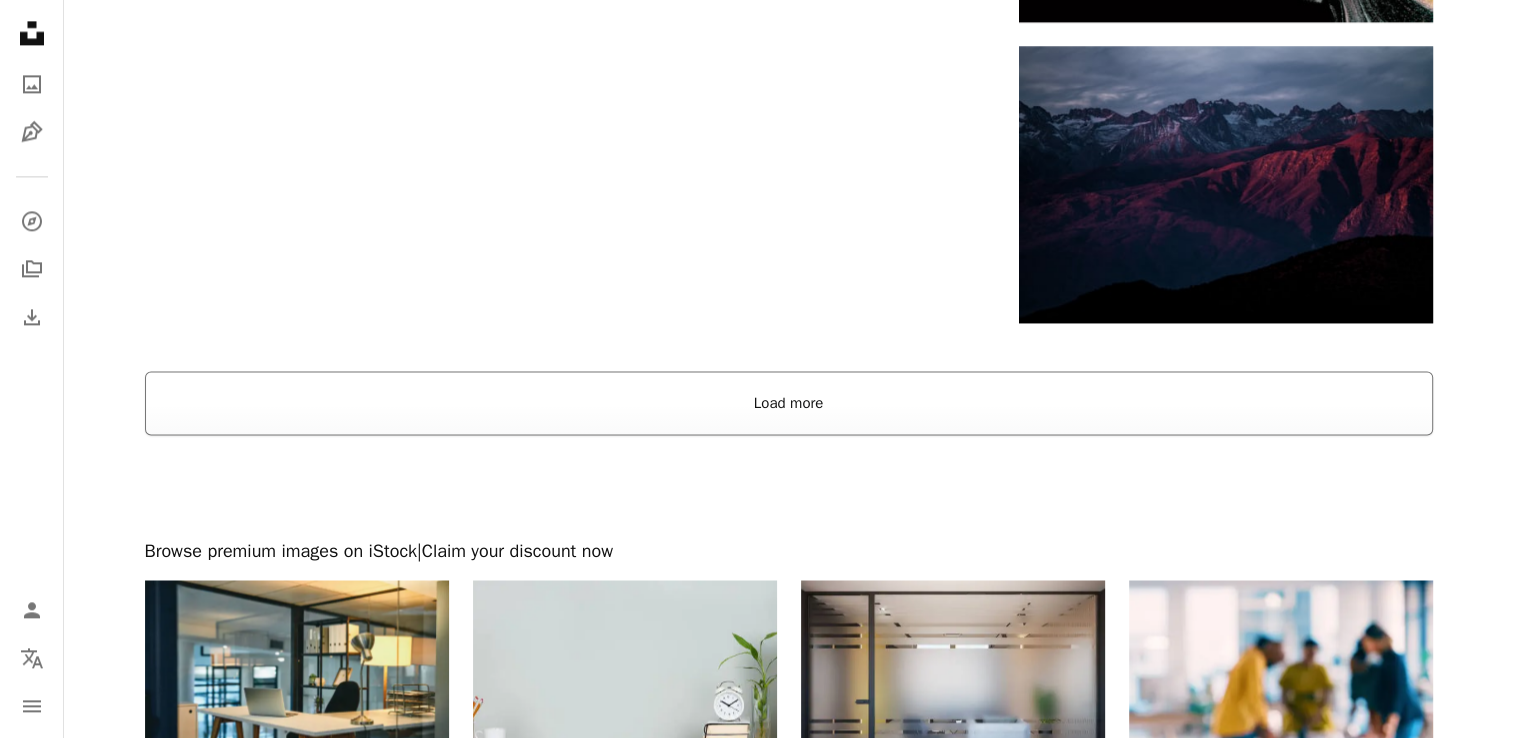 click on "Load more" at bounding box center (789, 403) 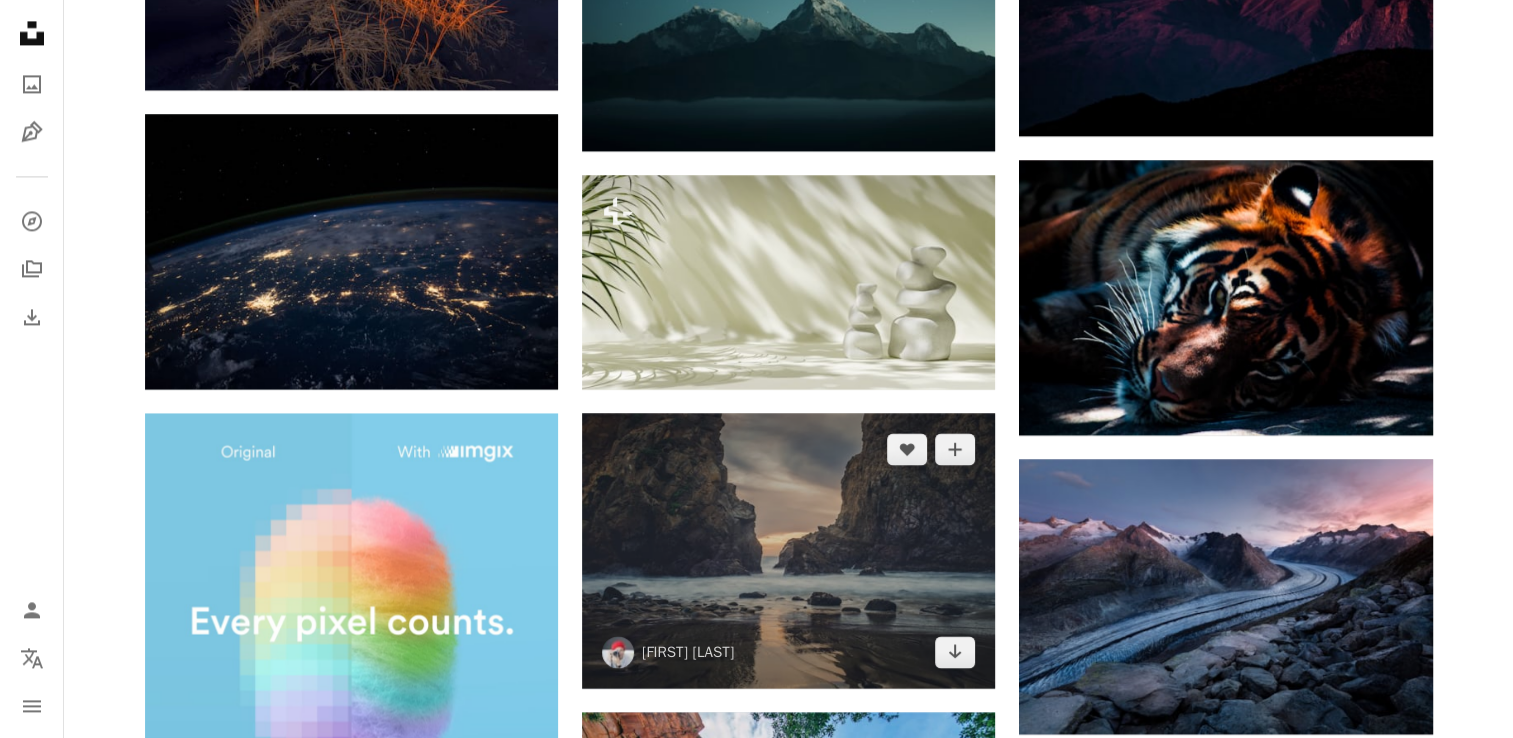 scroll, scrollTop: 3000, scrollLeft: 0, axis: vertical 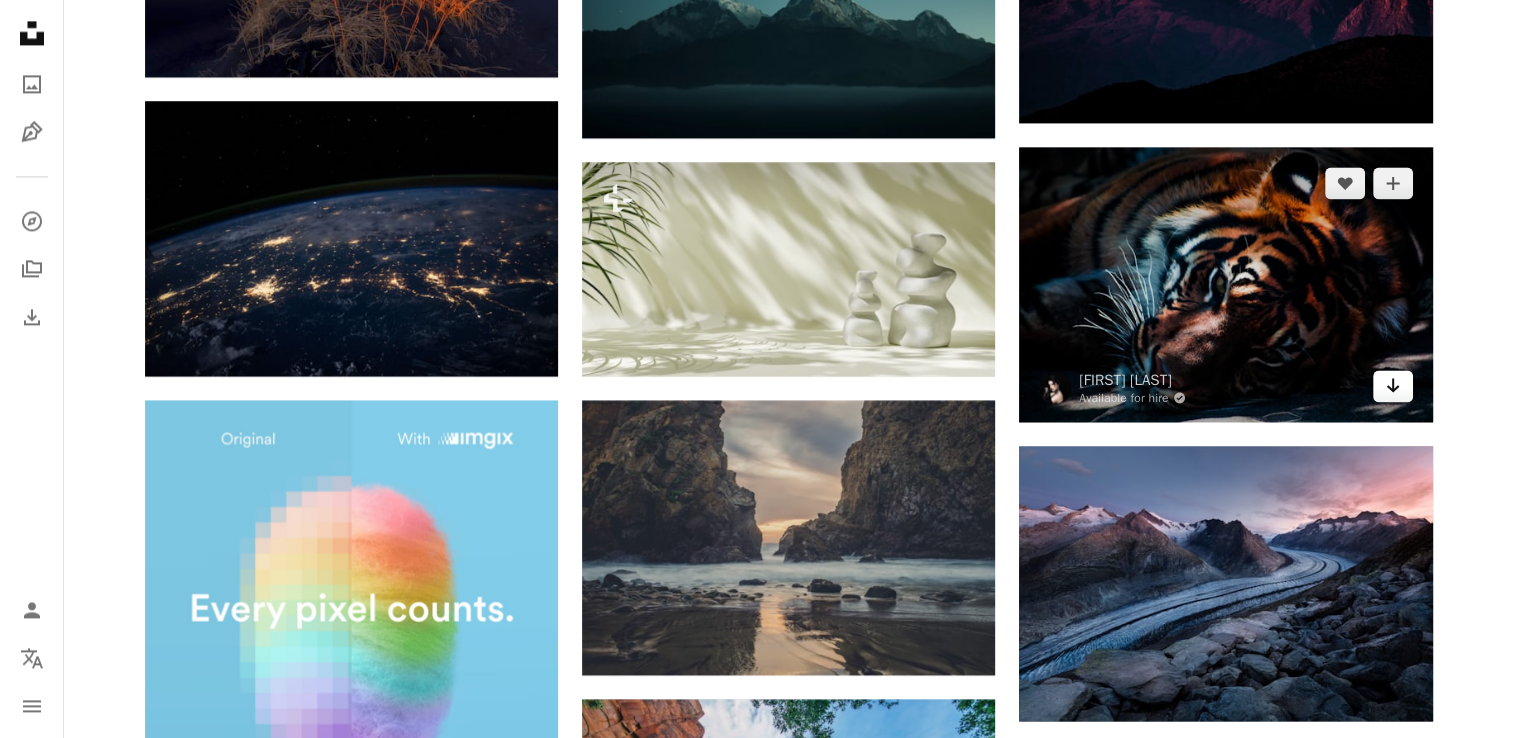 click on "Arrow pointing down" 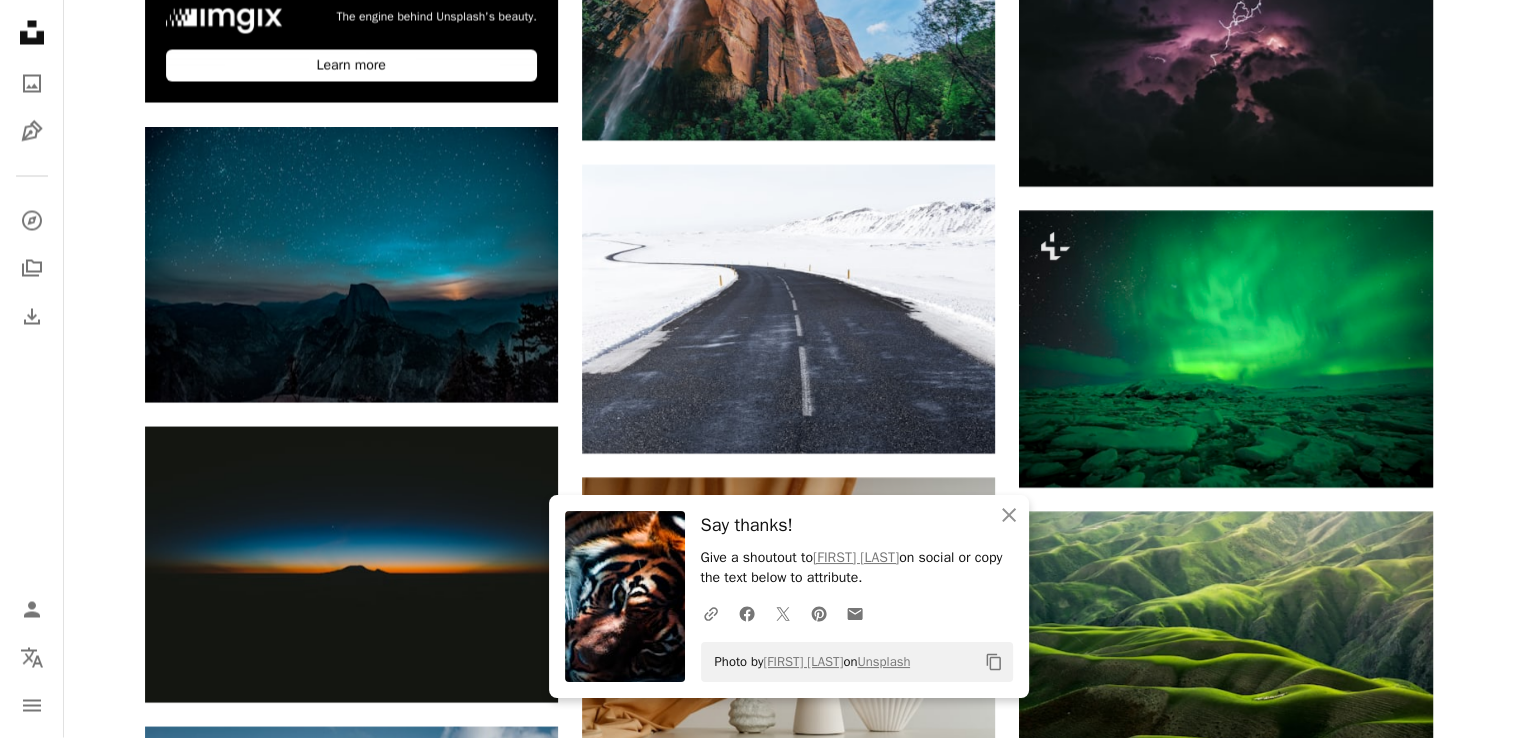 scroll, scrollTop: 3900, scrollLeft: 0, axis: vertical 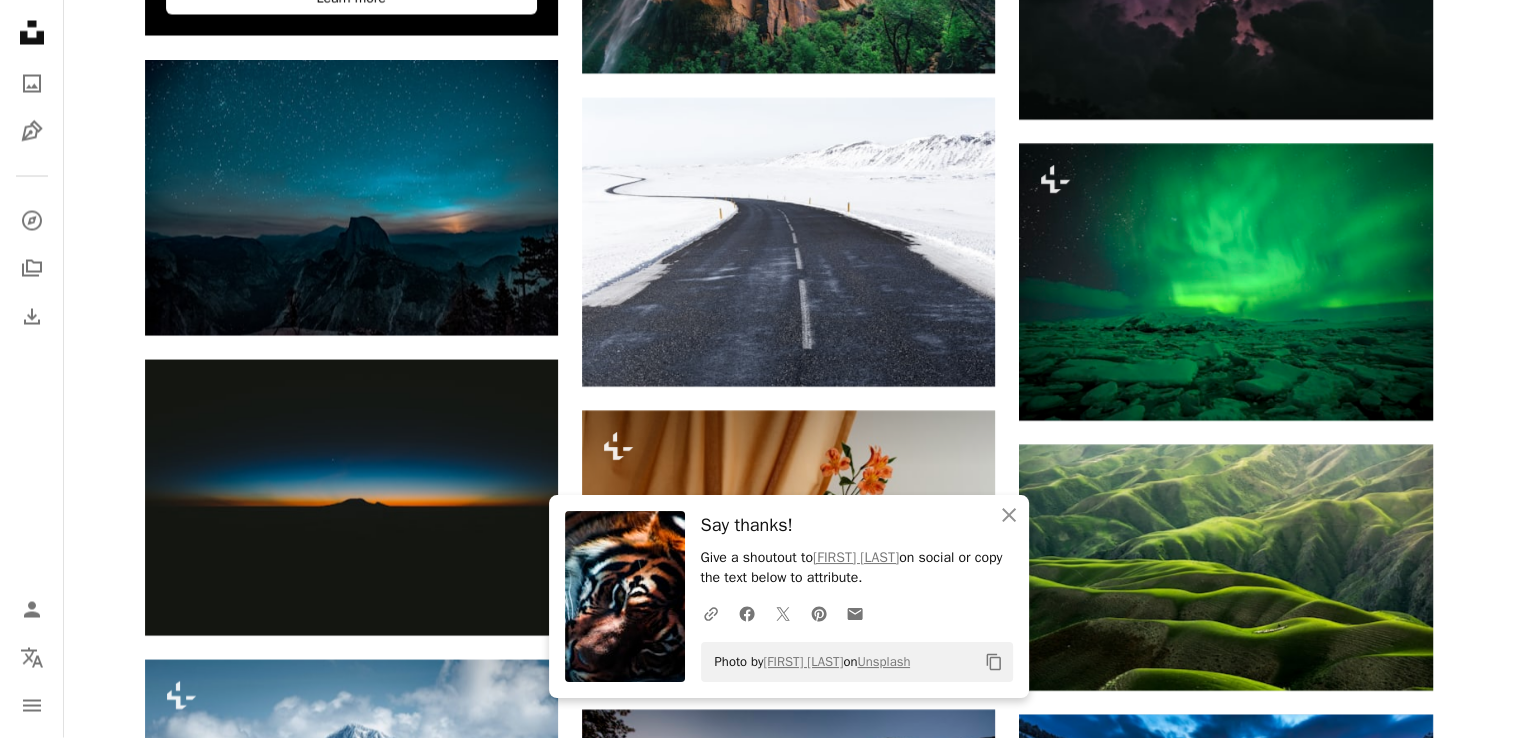 click on "Unsplash logo Unsplash Home A photo Pen Tool A compass A stack of folders Download Person Localization icon navigation menu" at bounding box center (32, 369) 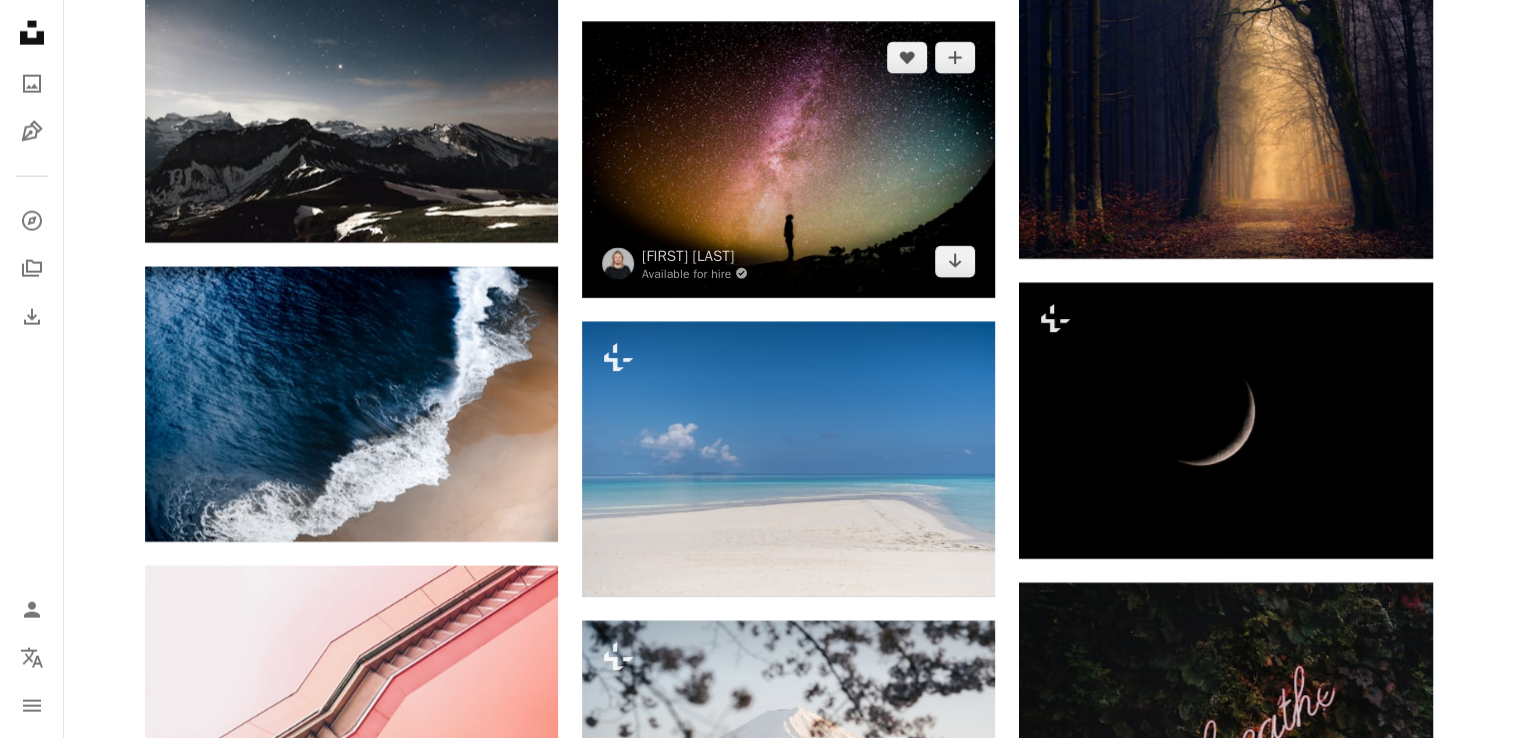 scroll, scrollTop: 4900, scrollLeft: 0, axis: vertical 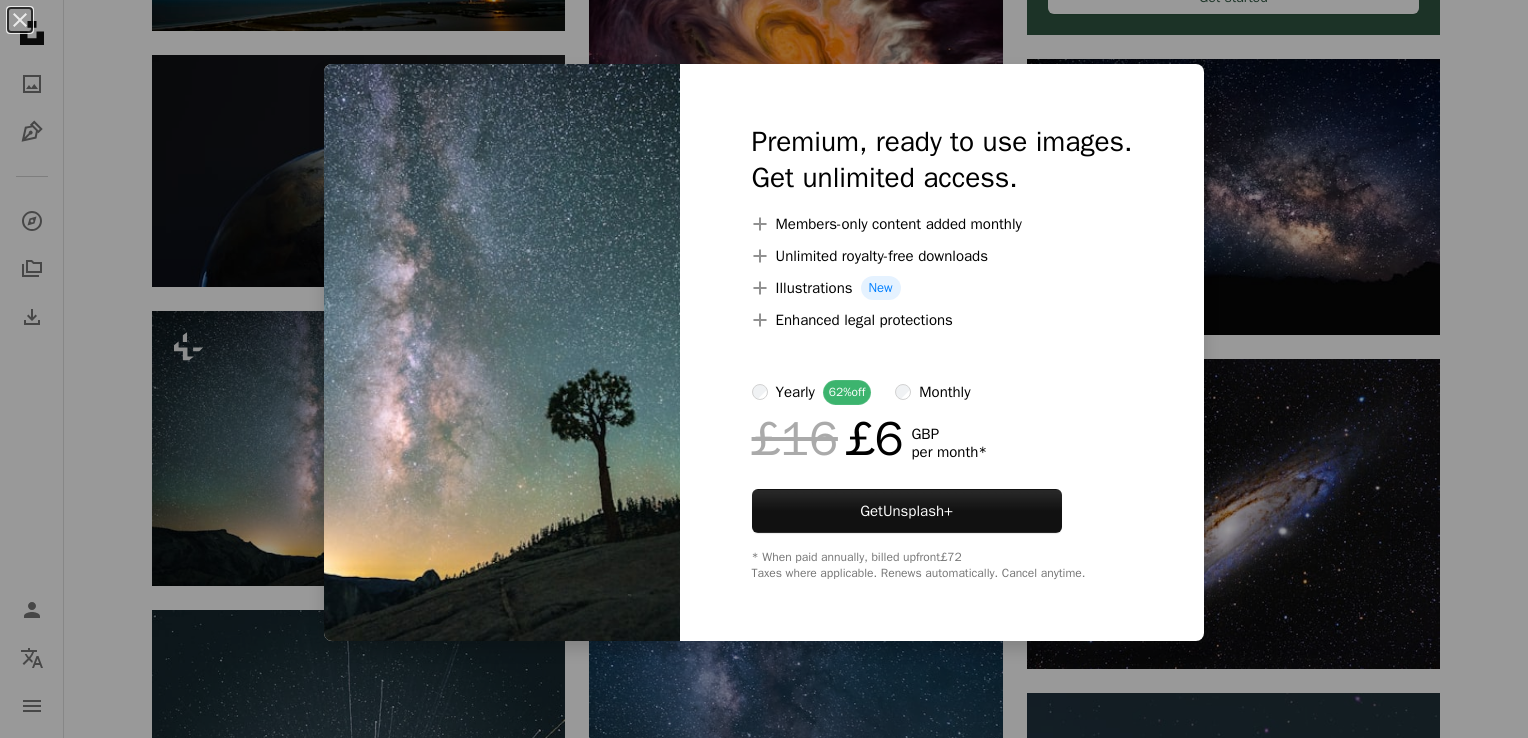 click on "An X shape Premium, ready to use images. Get unlimited access. A plus sign Members-only content added monthly A plus sign Unlimited royalty-free downloads A plus sign Illustrations  New A plus sign Enhanced legal protections yearly 62%  off monthly £16   £6 GBP per month * Get  Unsplash+ * When paid annually, billed upfront  £72 Taxes where applicable. Renews automatically. Cancel anytime." at bounding box center [764, 369] 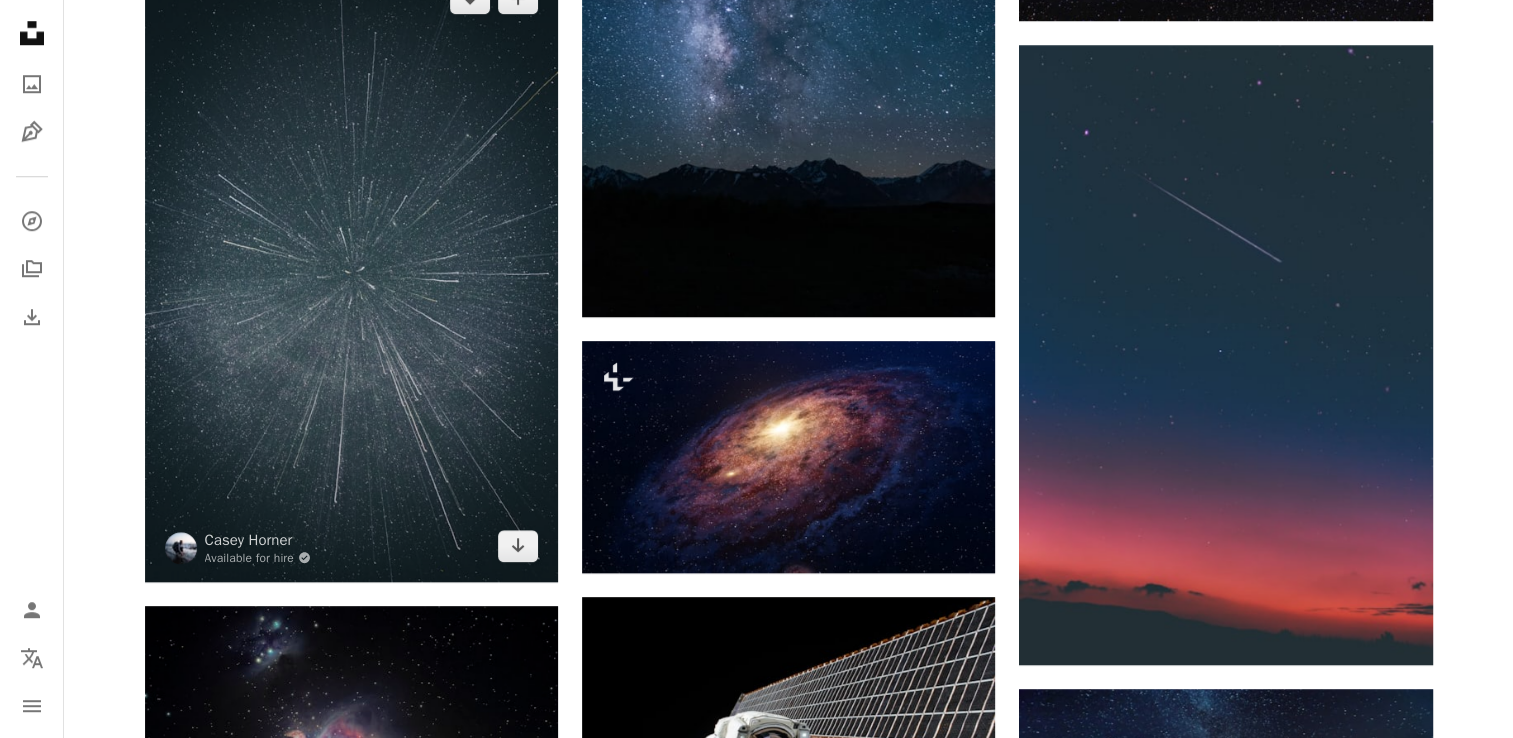 scroll, scrollTop: 1700, scrollLeft: 0, axis: vertical 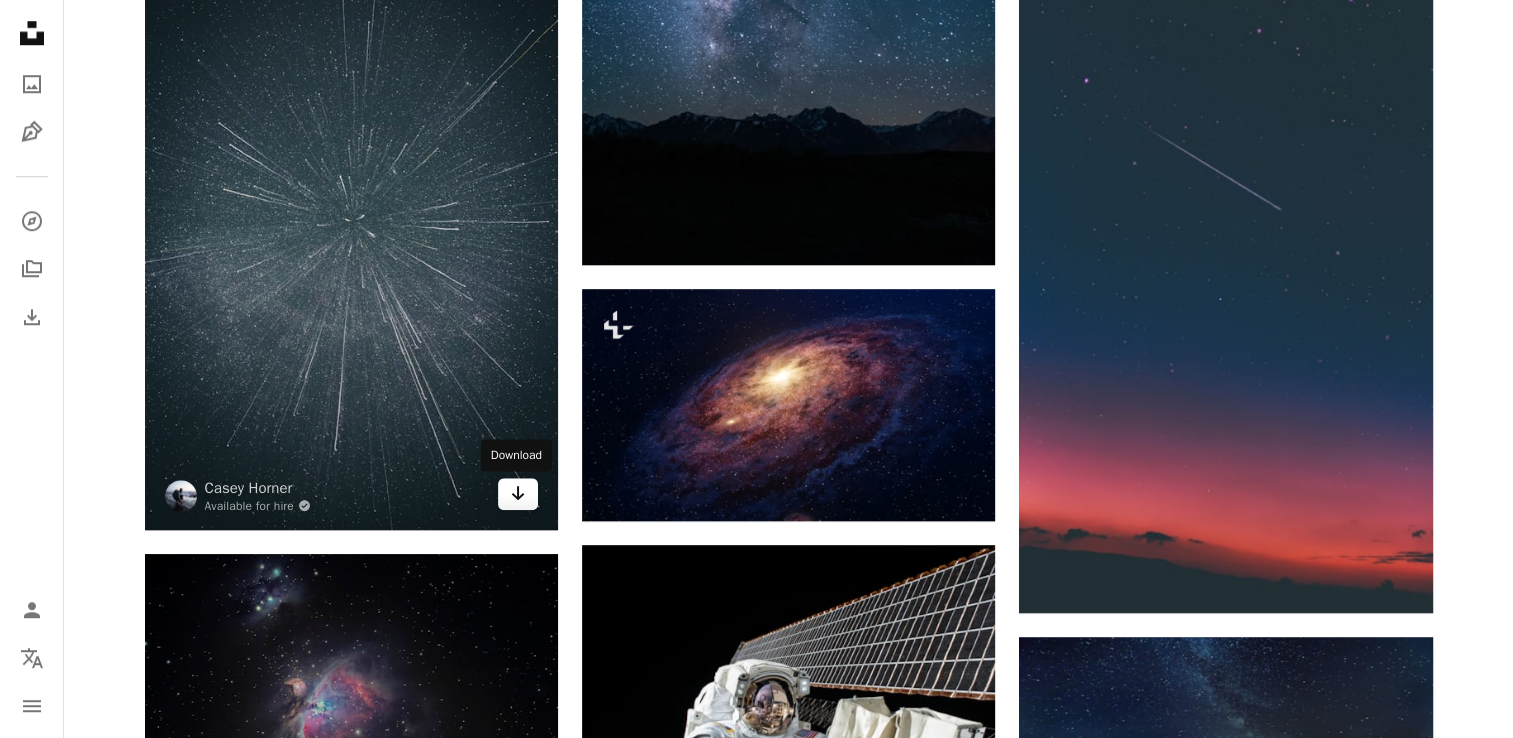 click on "Arrow pointing down" at bounding box center (518, 494) 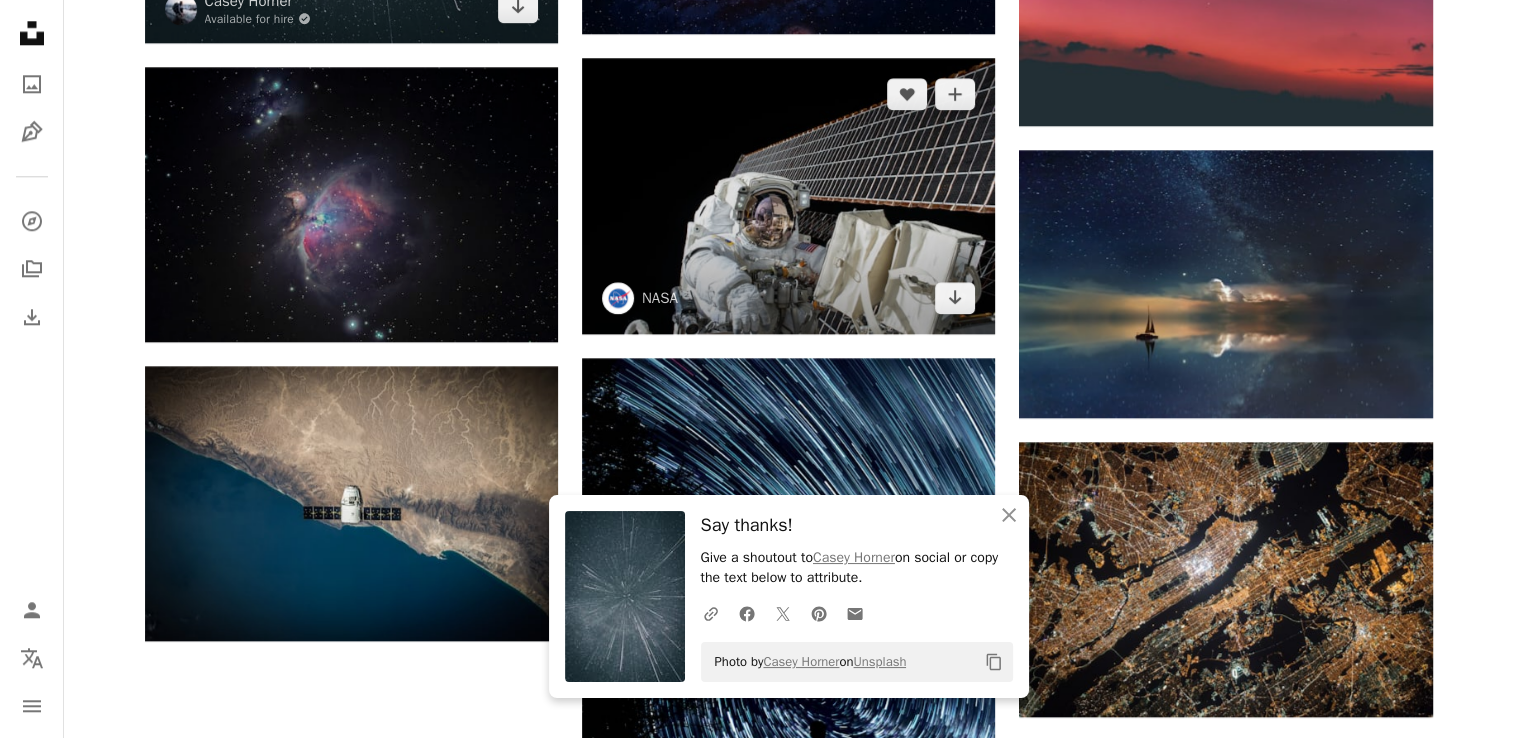 scroll, scrollTop: 2200, scrollLeft: 0, axis: vertical 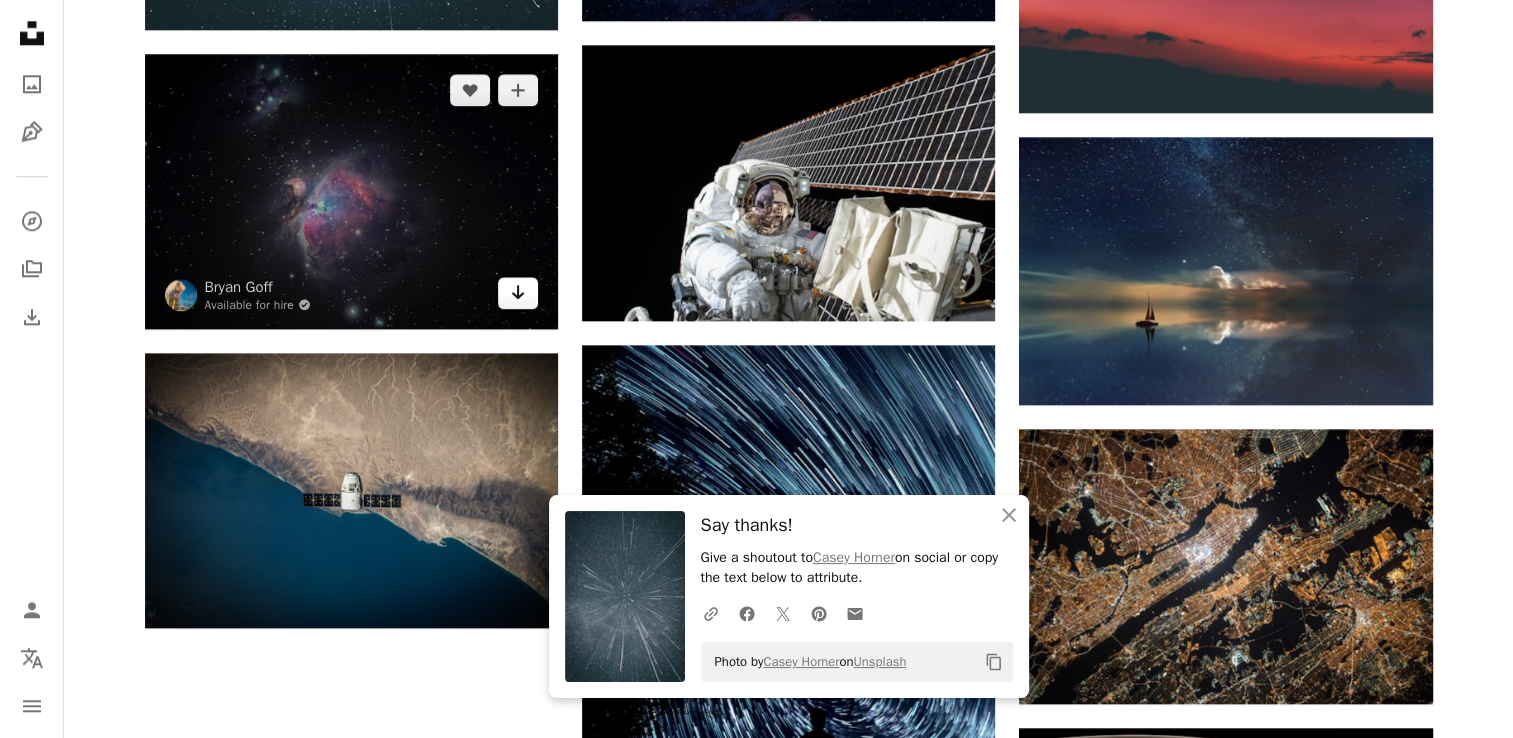 click on "Arrow pointing down" 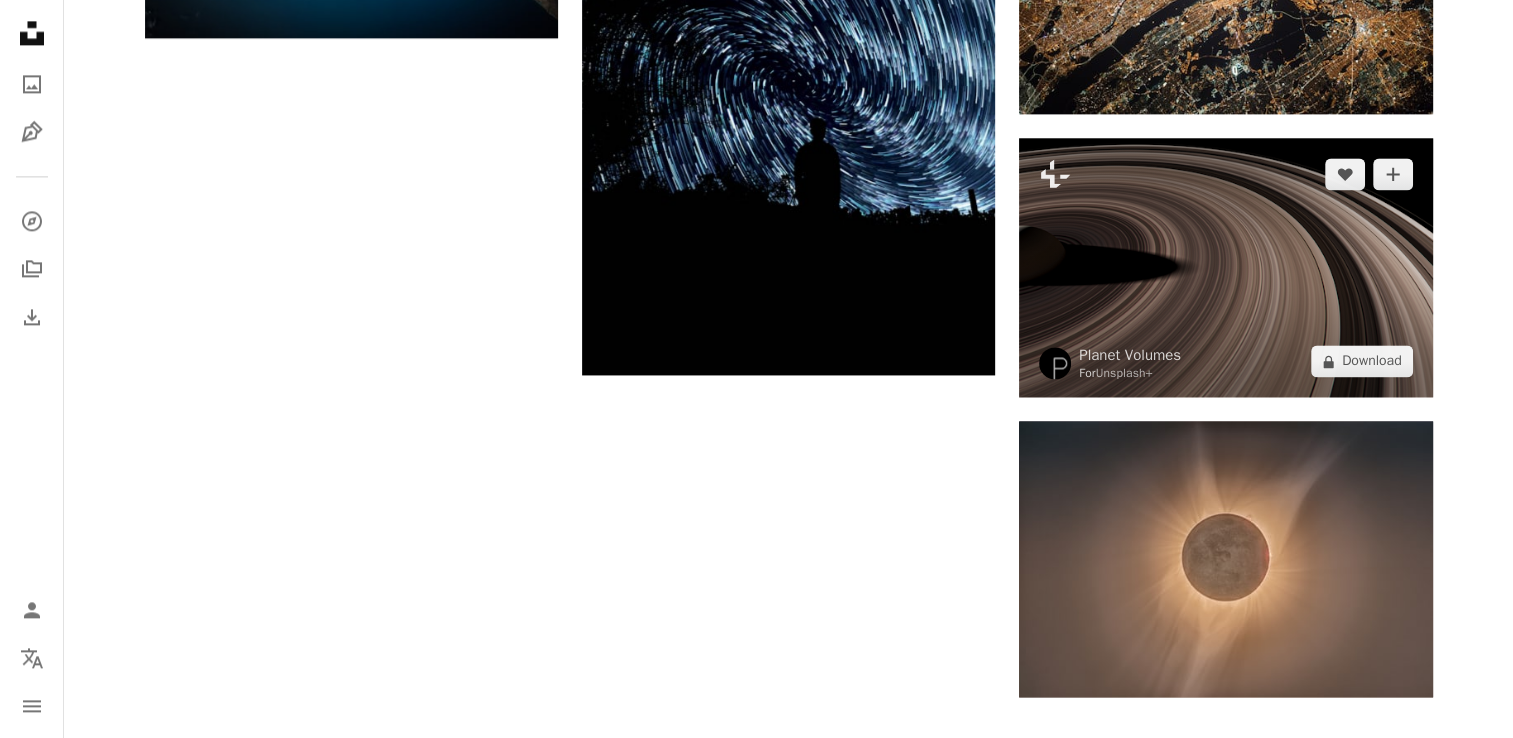 scroll, scrollTop: 2800, scrollLeft: 0, axis: vertical 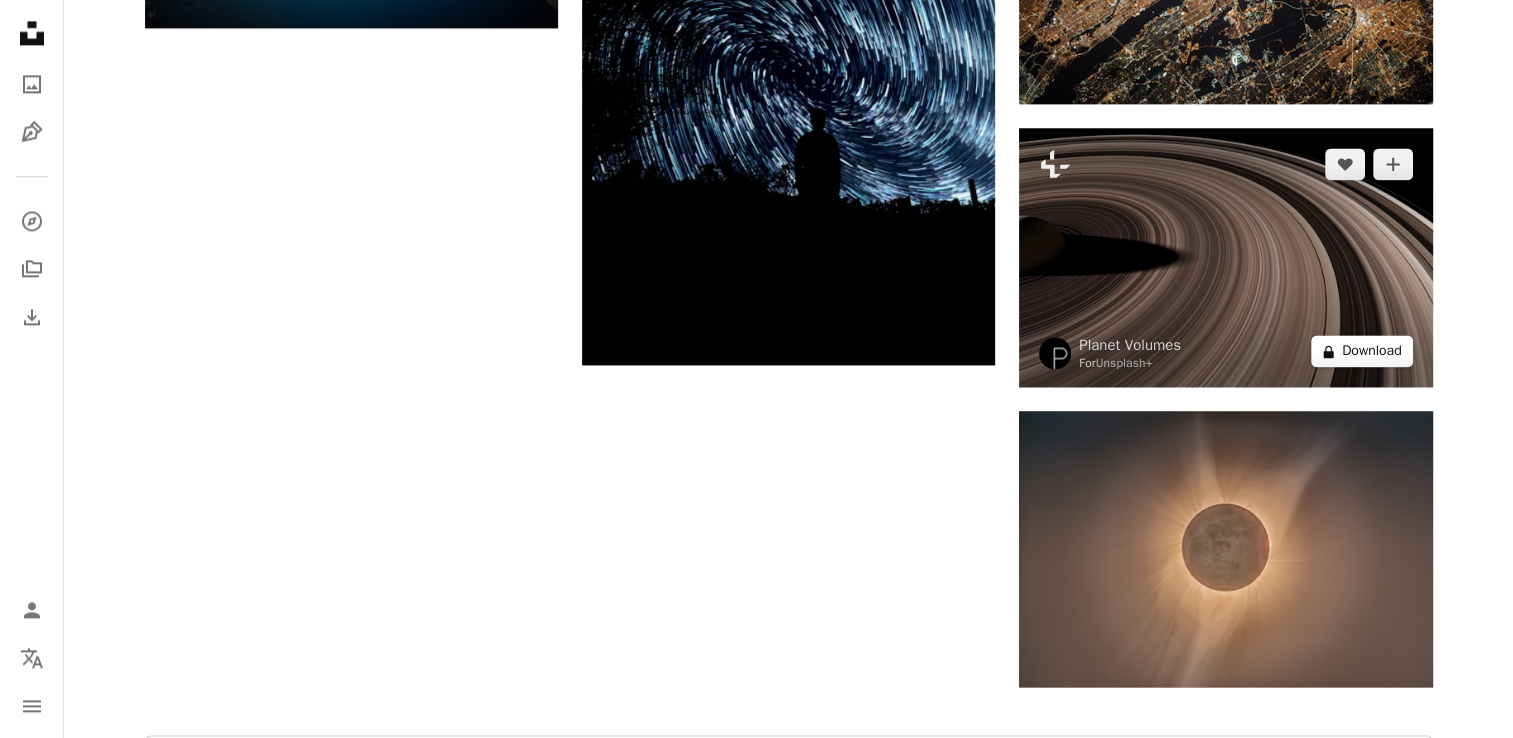 click on "A lock Download" at bounding box center (1362, 351) 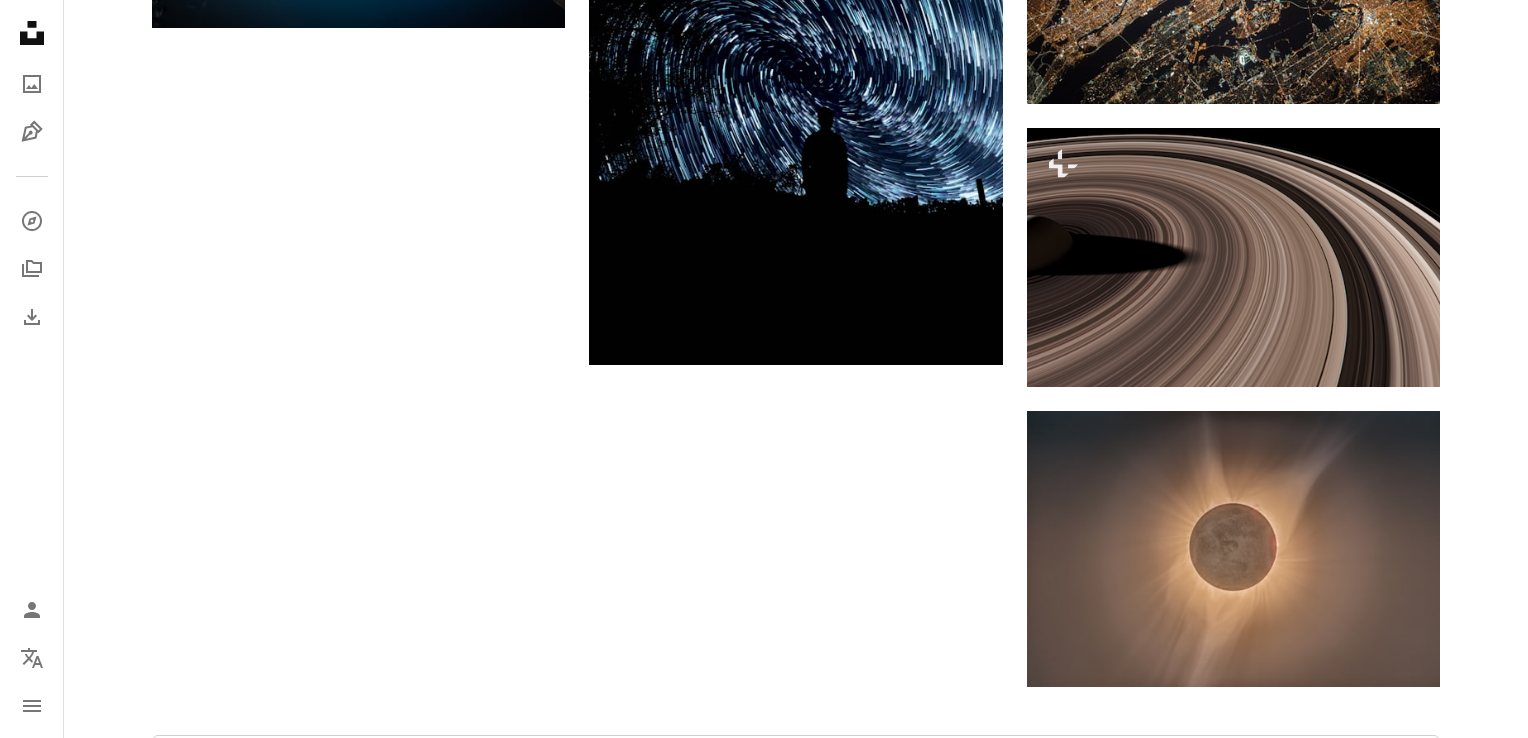 click on "An X shape Premium, ready to use images. Get unlimited access. A plus sign Members-only content added monthly A plus sign Unlimited royalty-free downloads A plus sign Illustrations  New A plus sign Enhanced legal protections yearly 62%  off monthly £16   £6 GBP per month * Get  Unsplash+ * When paid annually, billed upfront  £72 Taxes where applicable. Renews automatically. Cancel anytime." at bounding box center [764, 1973] 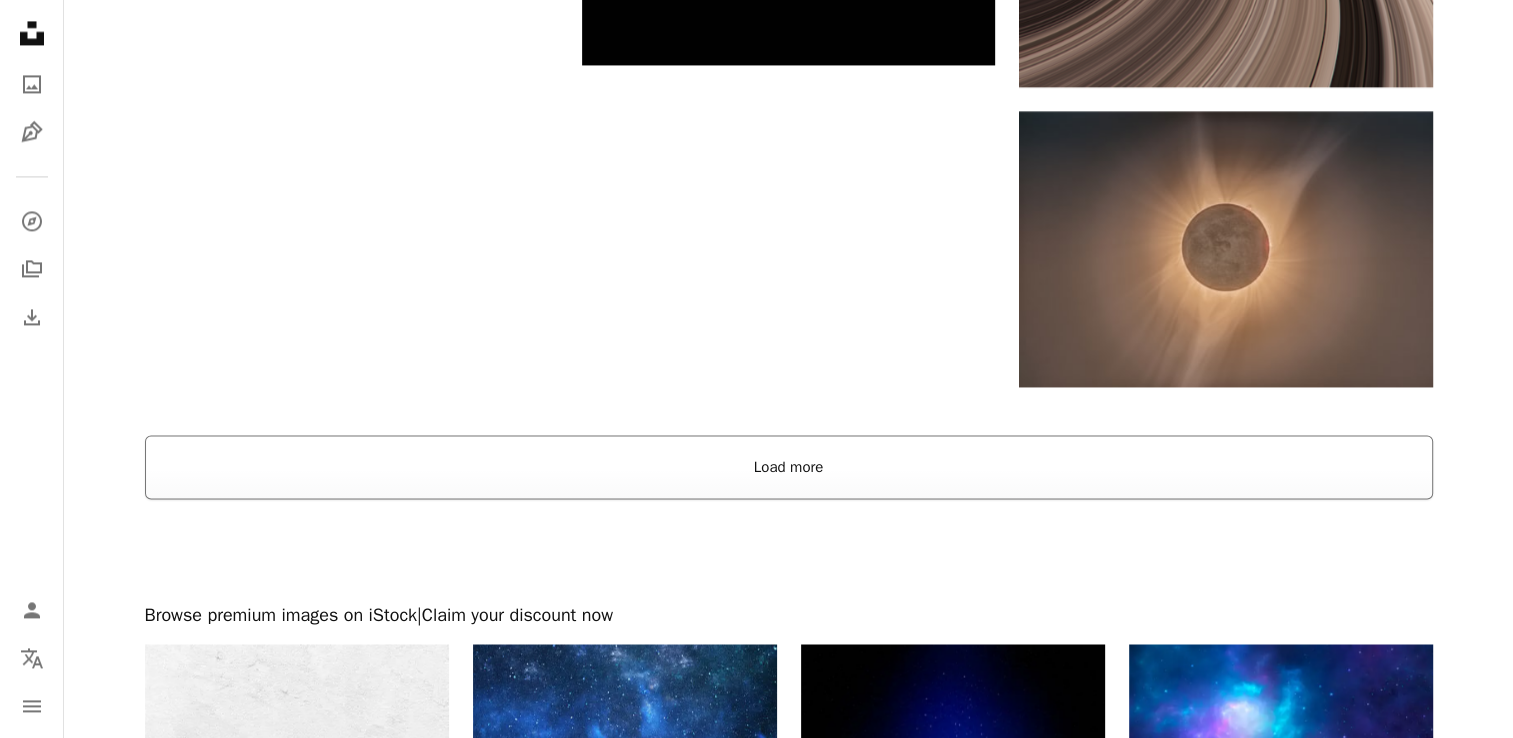 click on "Load more" at bounding box center [789, 467] 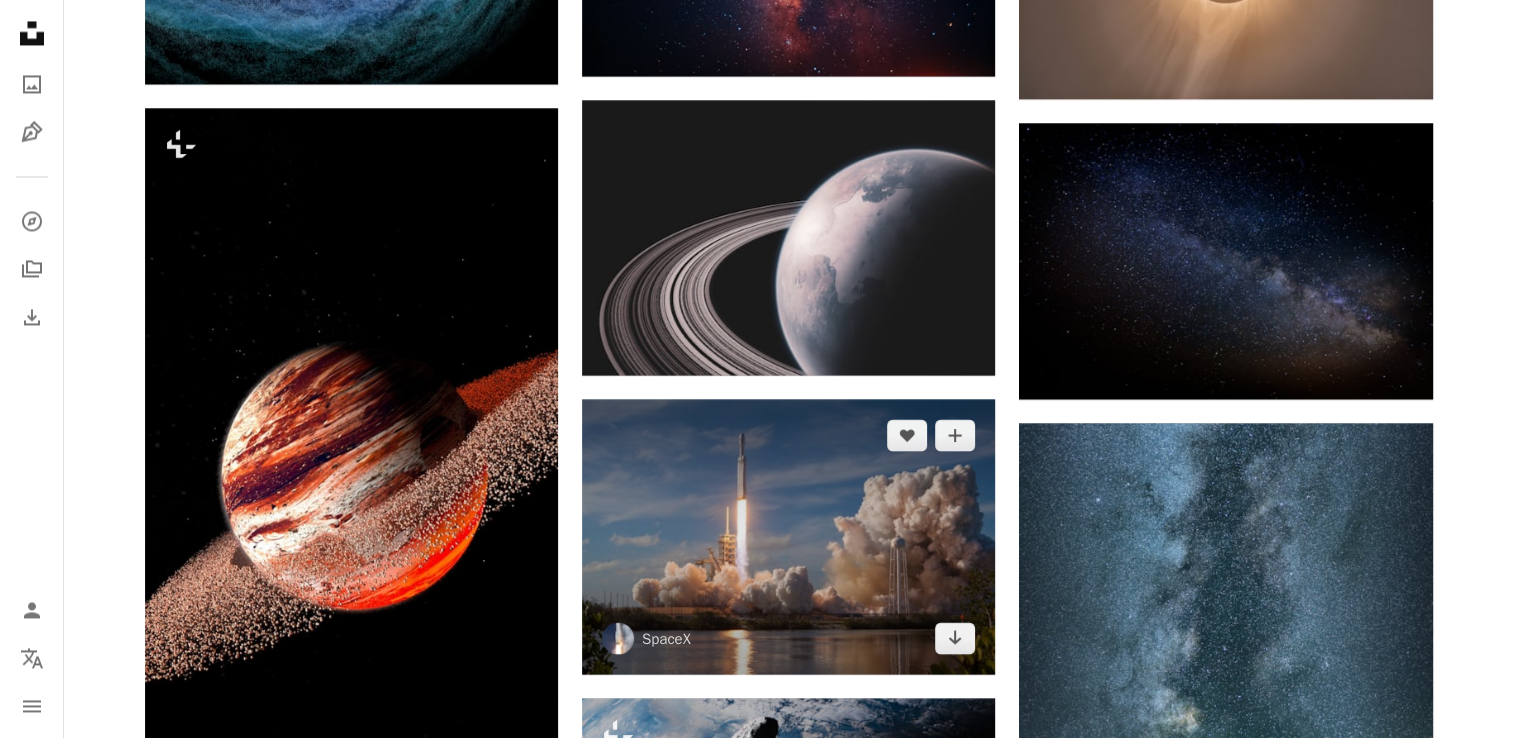 scroll, scrollTop: 3400, scrollLeft: 0, axis: vertical 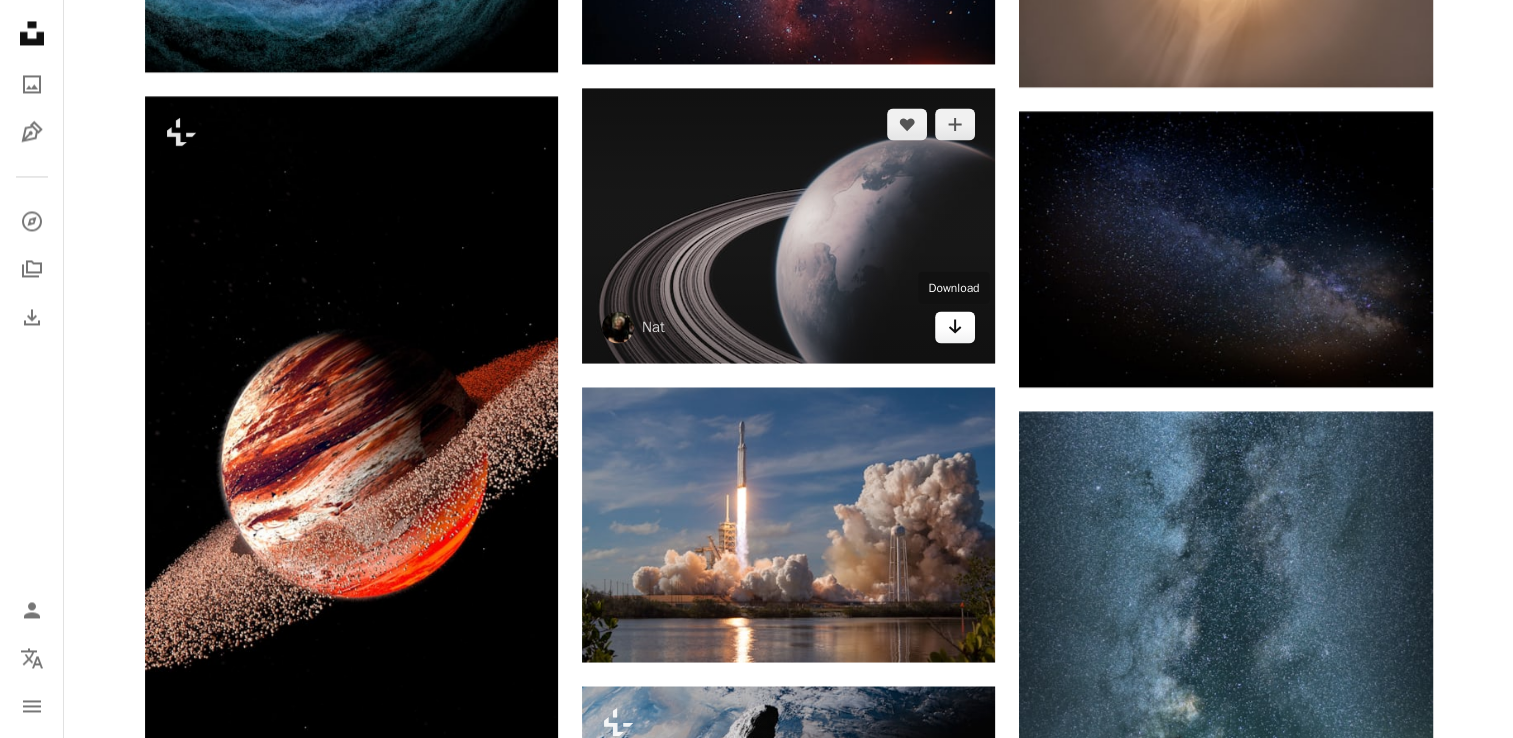 click 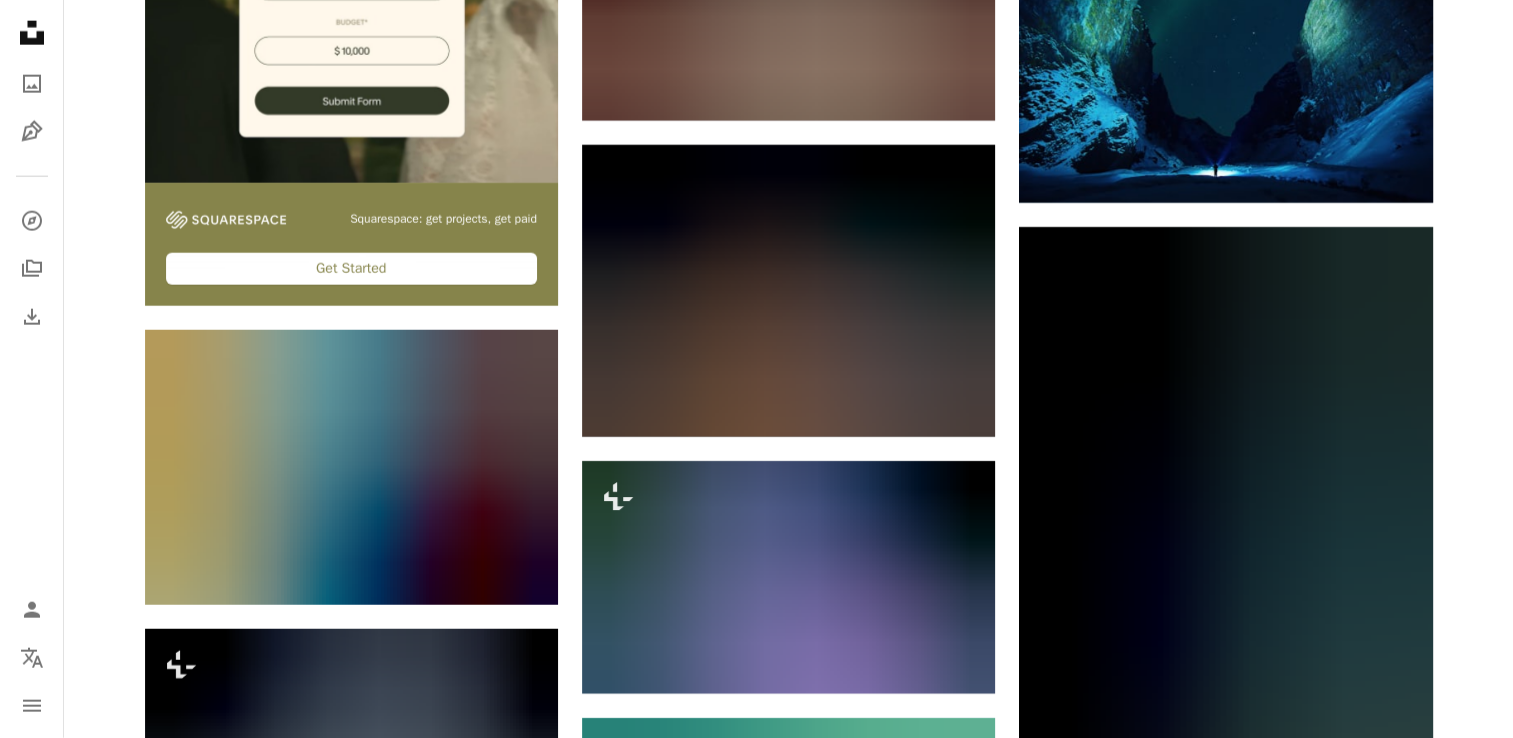 scroll, scrollTop: 5100, scrollLeft: 0, axis: vertical 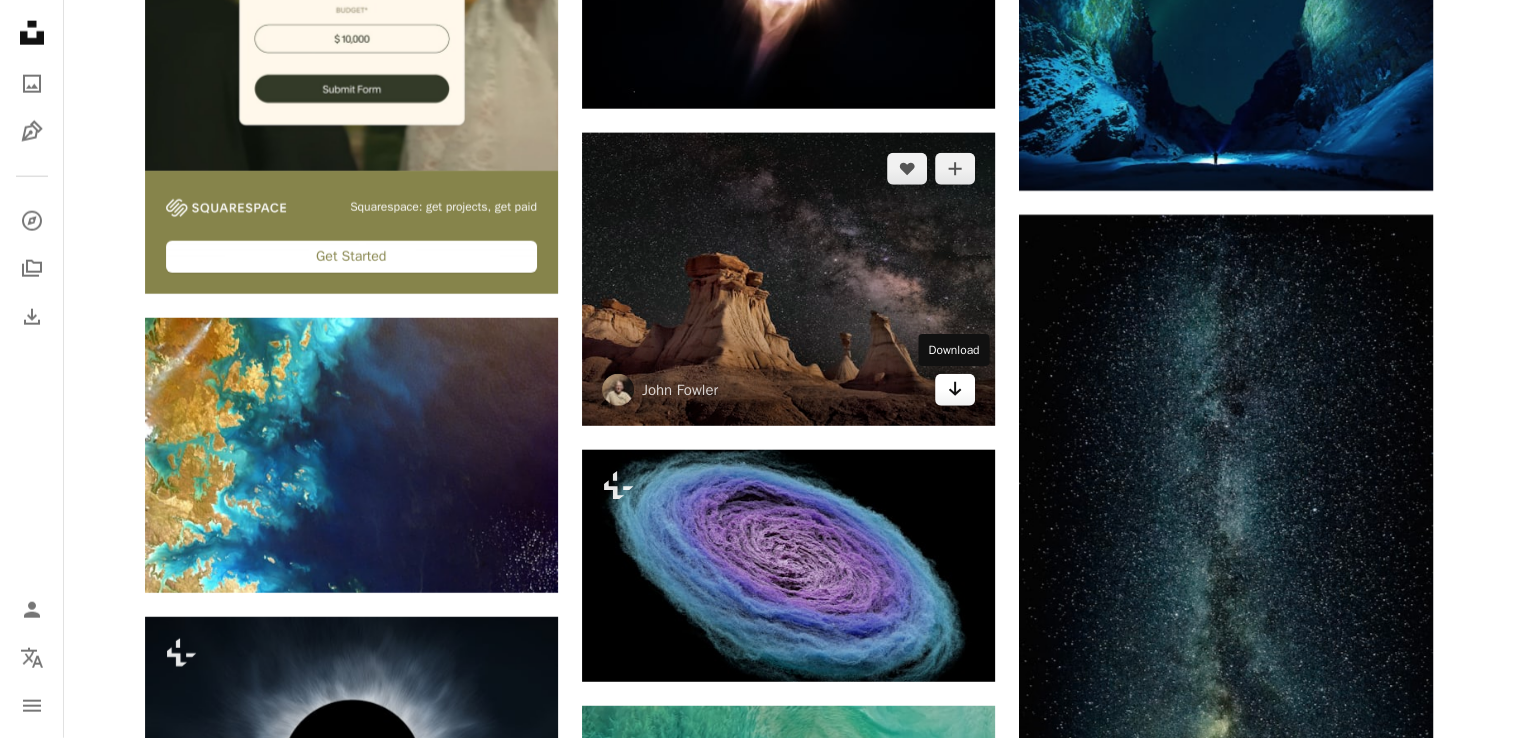 click on "Arrow pointing down" at bounding box center [955, 390] 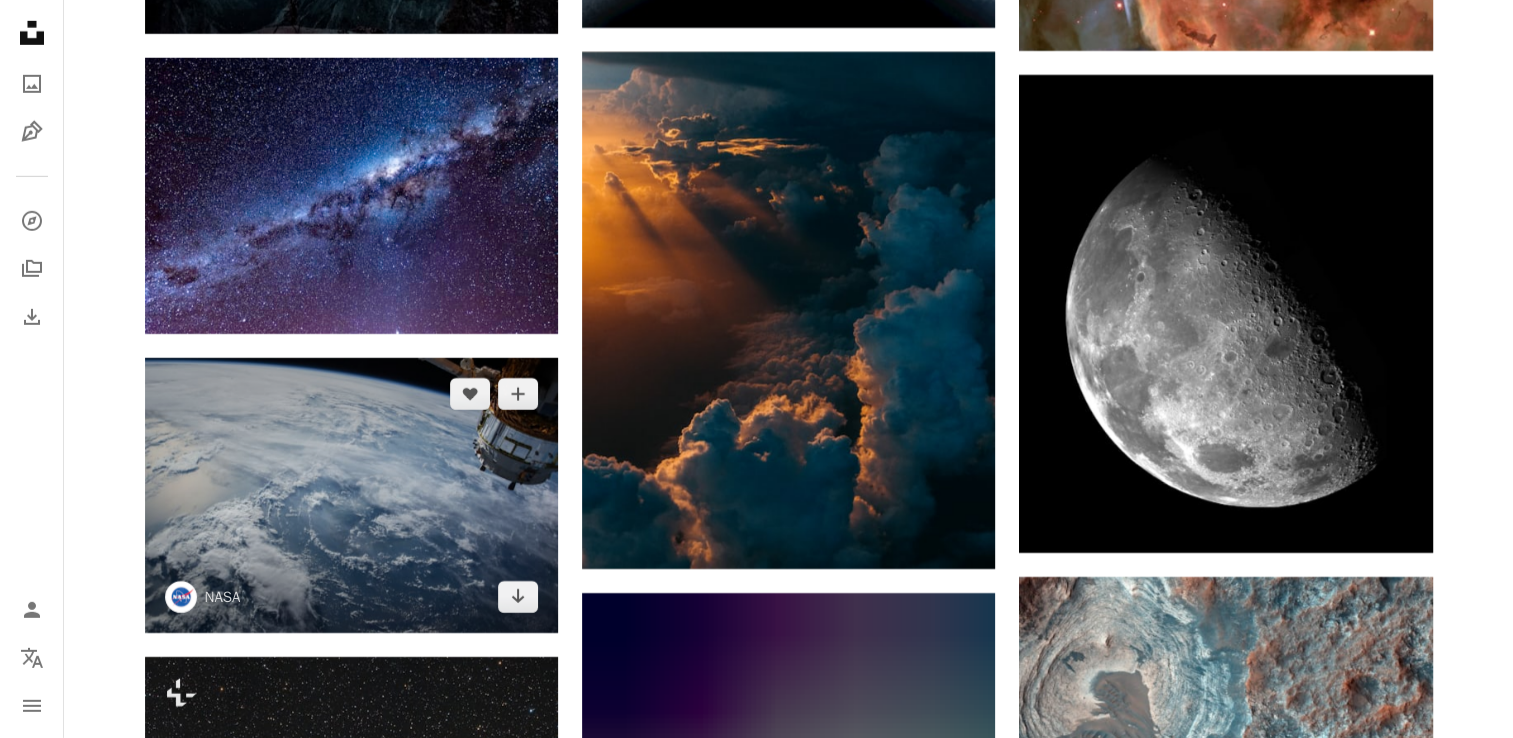 scroll, scrollTop: 6300, scrollLeft: 0, axis: vertical 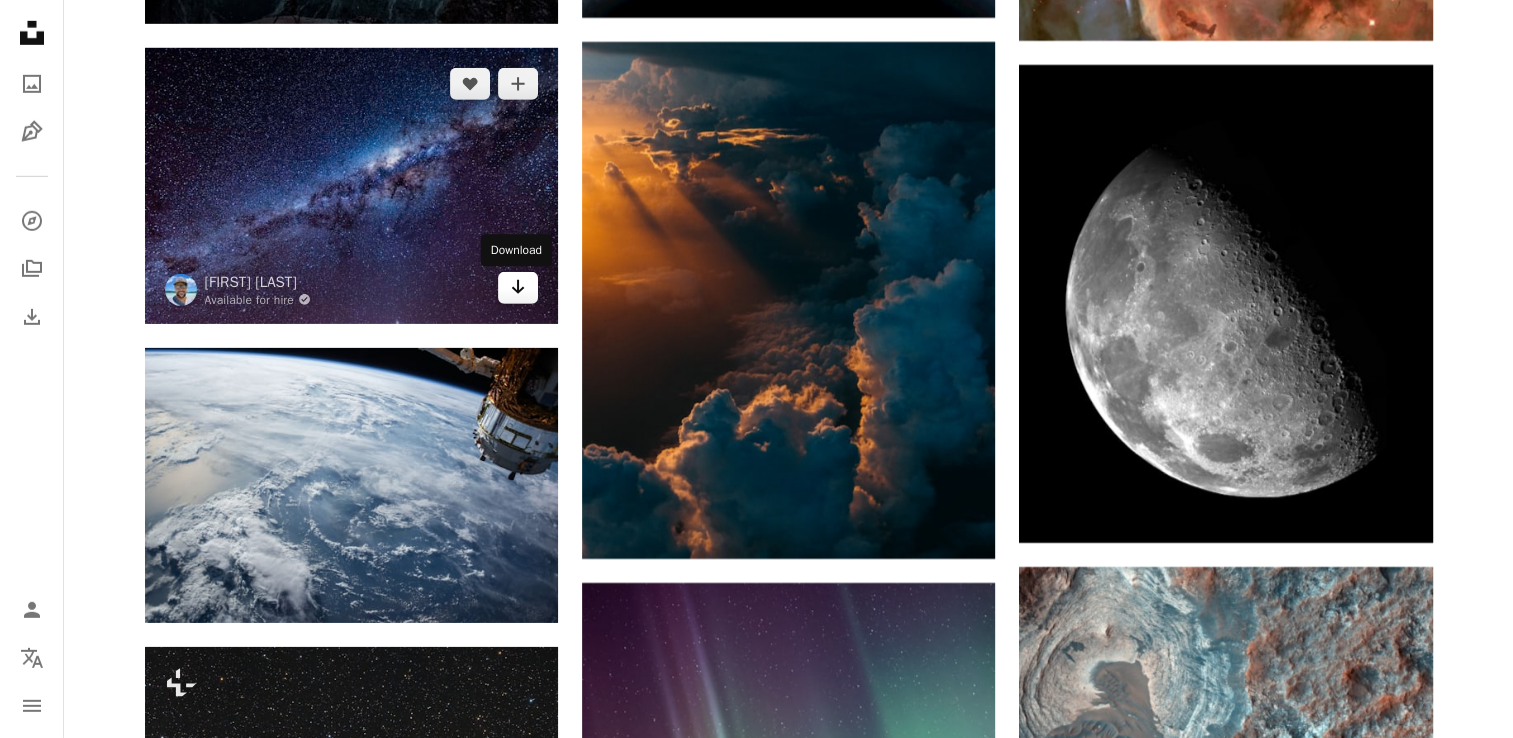 click on "Arrow pointing down" 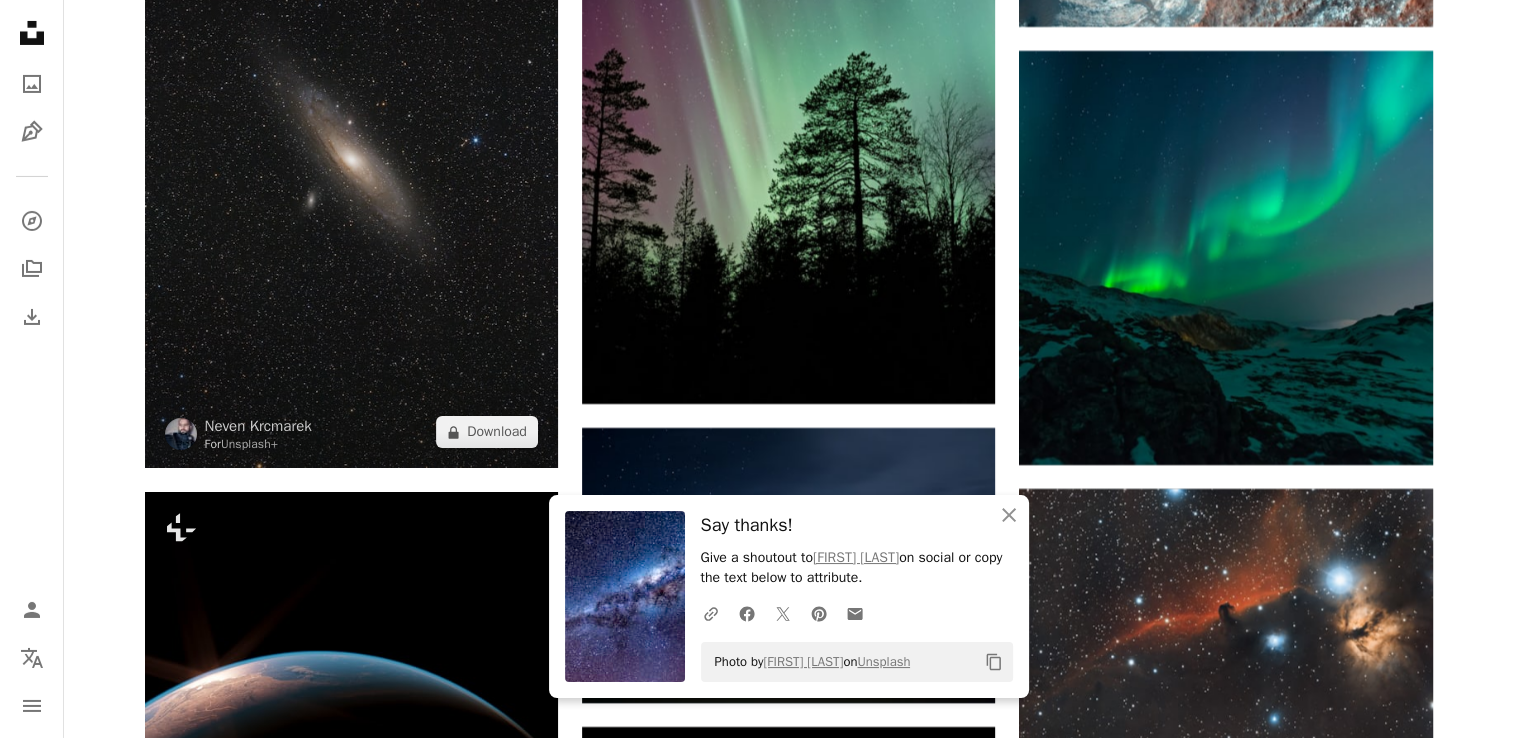 scroll, scrollTop: 7100, scrollLeft: 0, axis: vertical 